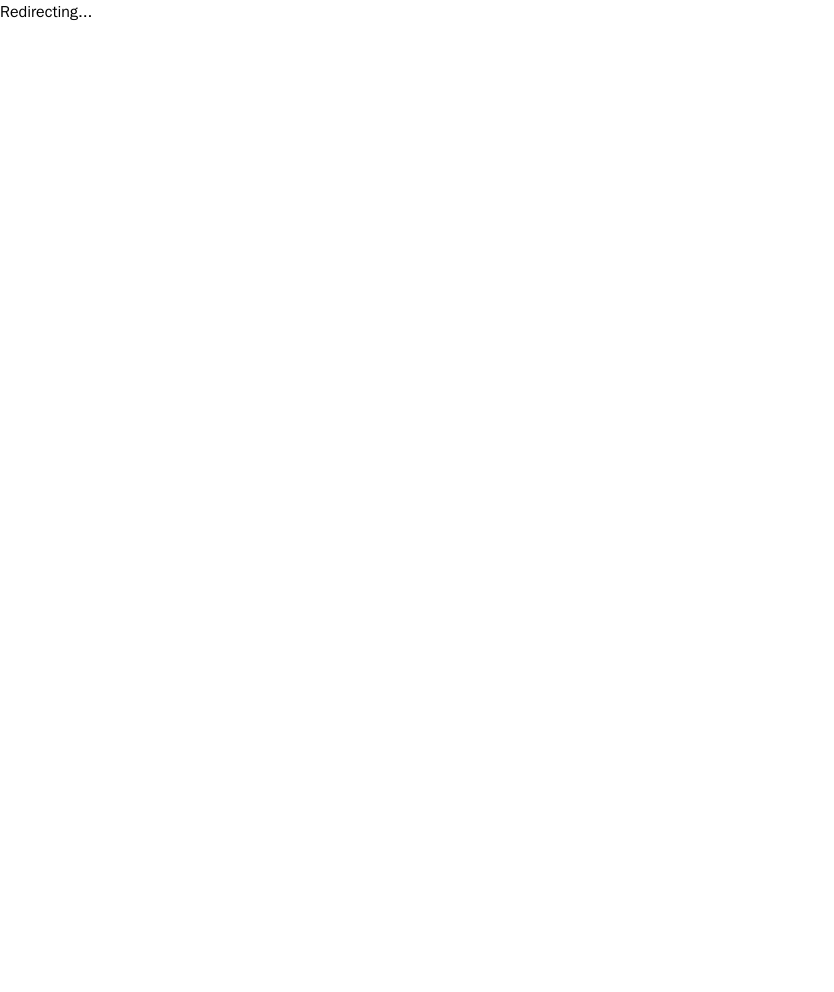 scroll, scrollTop: 0, scrollLeft: 0, axis: both 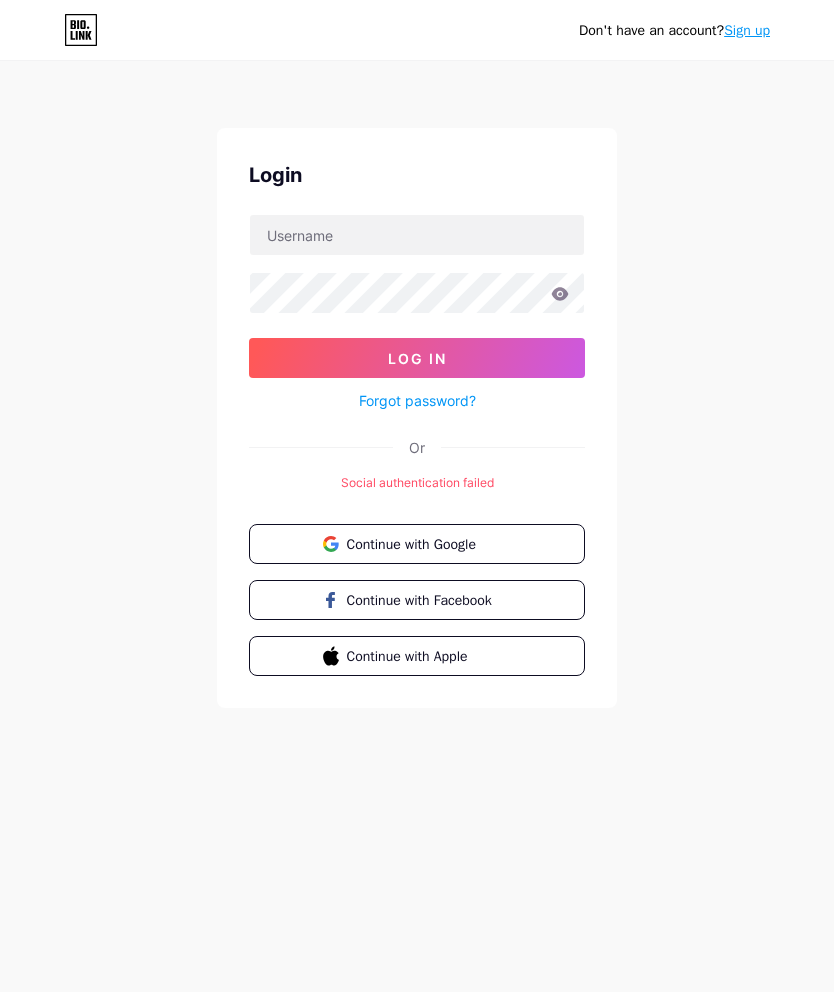 click on "Continue with Google" at bounding box center (429, 544) 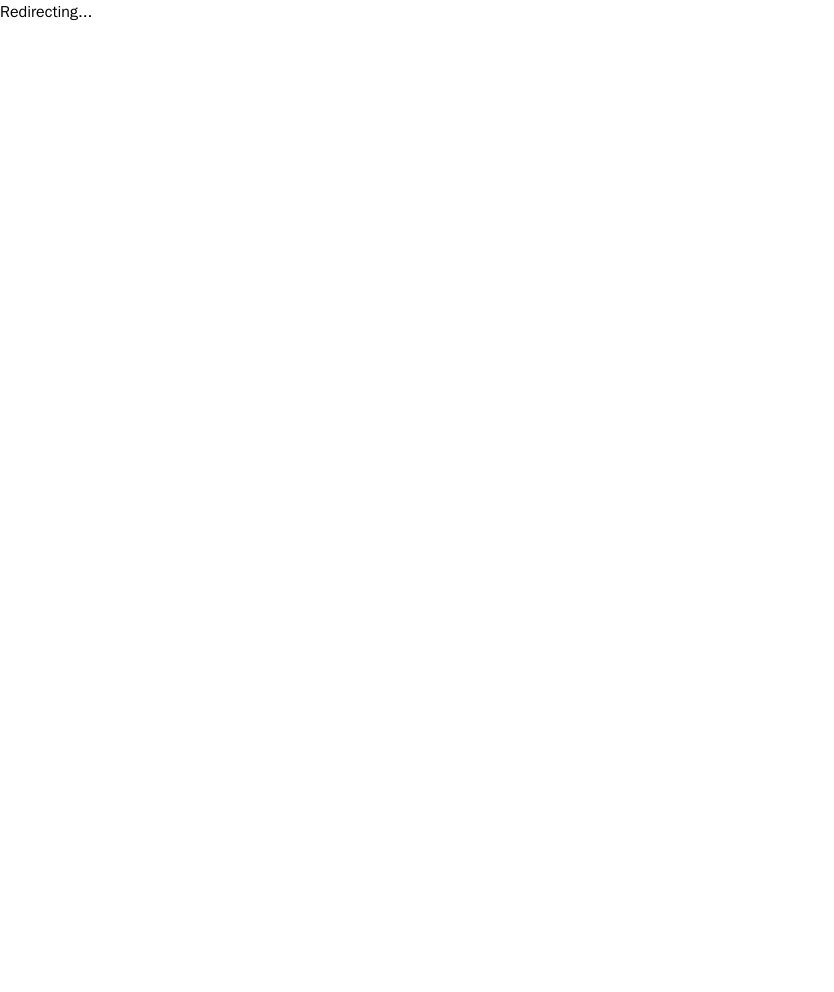 scroll, scrollTop: 0, scrollLeft: 0, axis: both 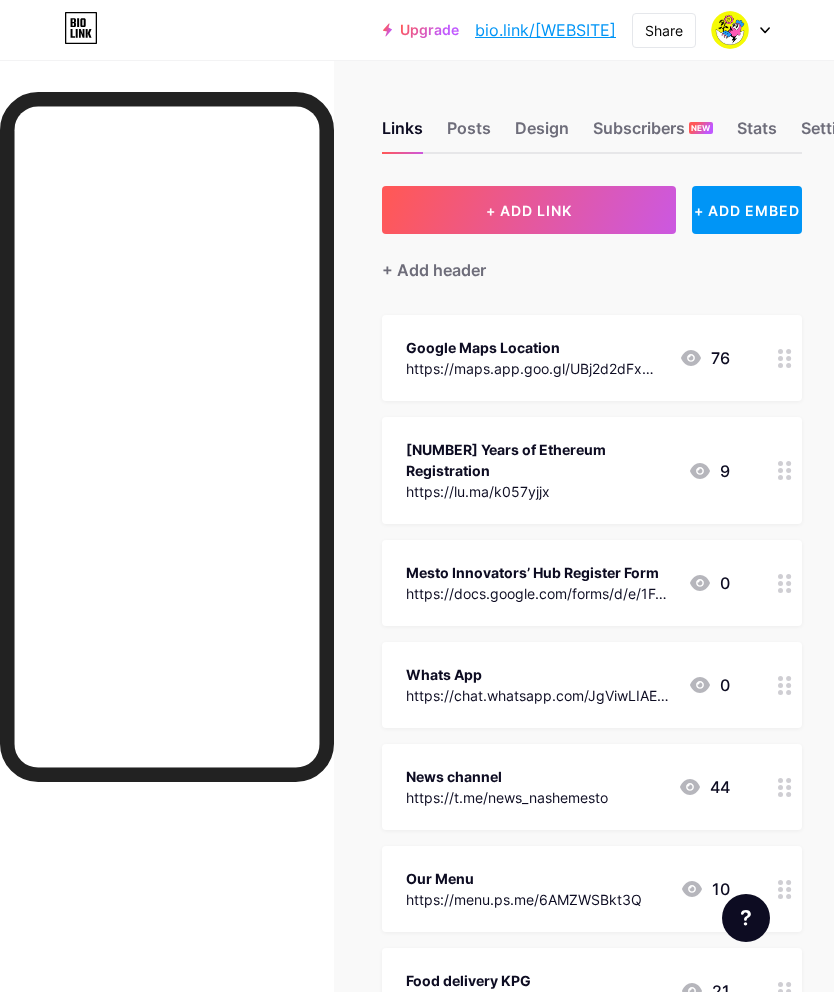click 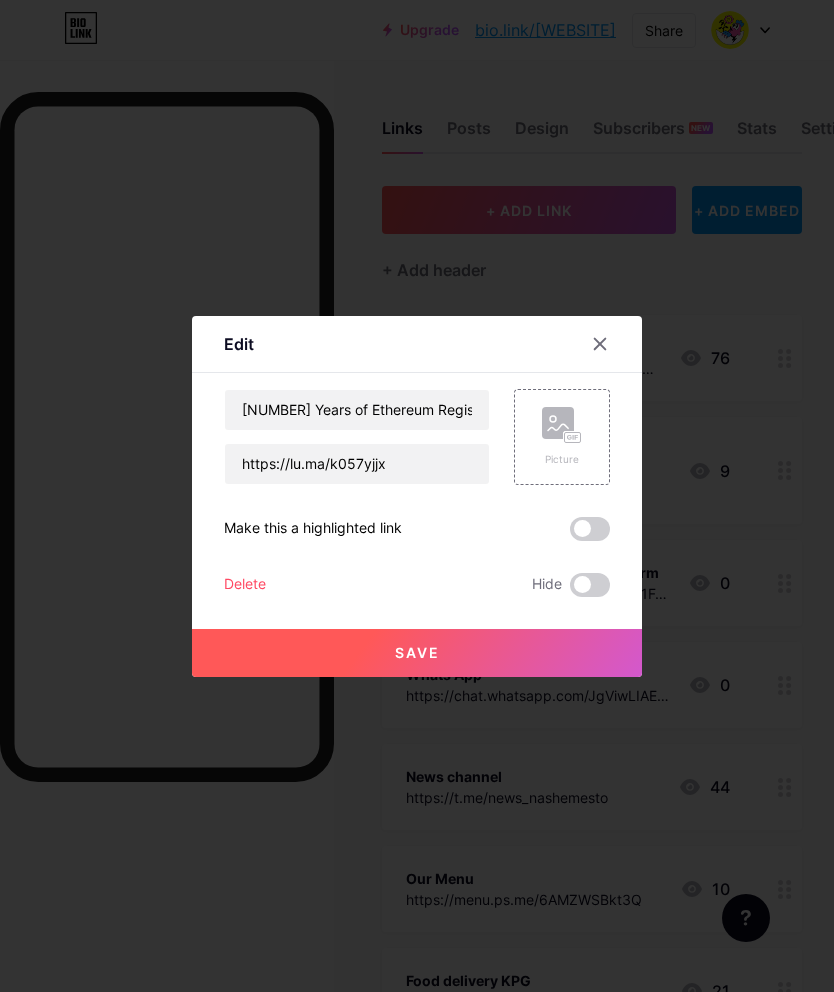 click on "Delete" at bounding box center (245, 585) 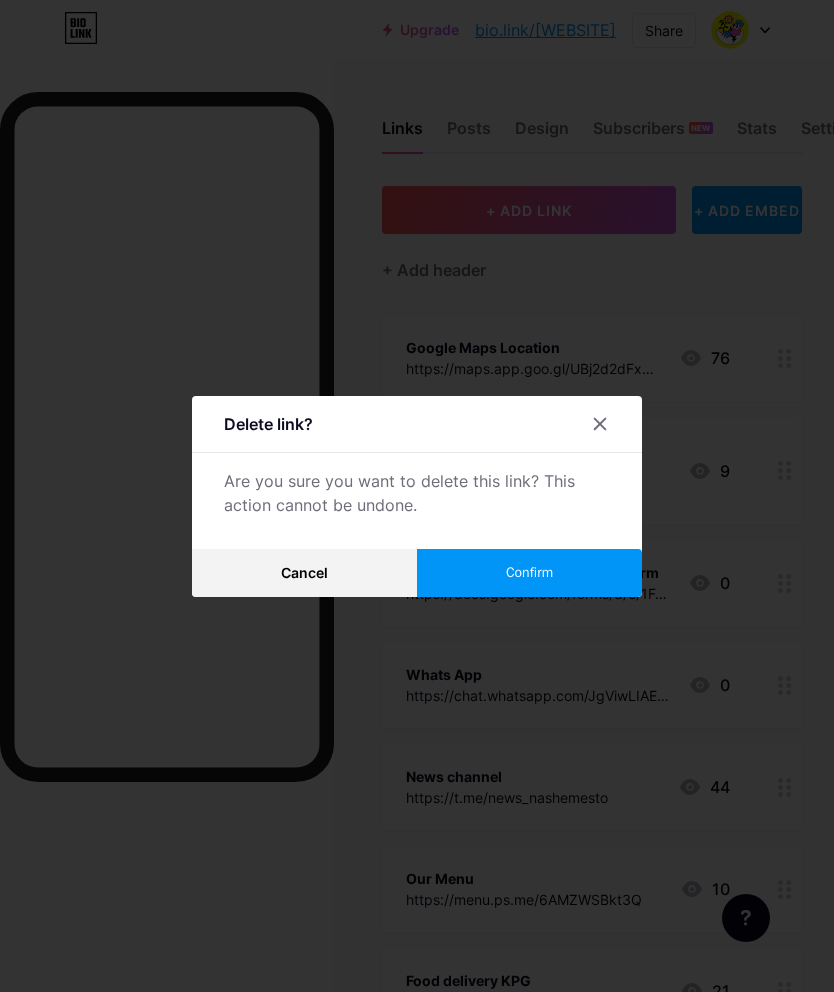 click on "Confirm" at bounding box center [529, 572] 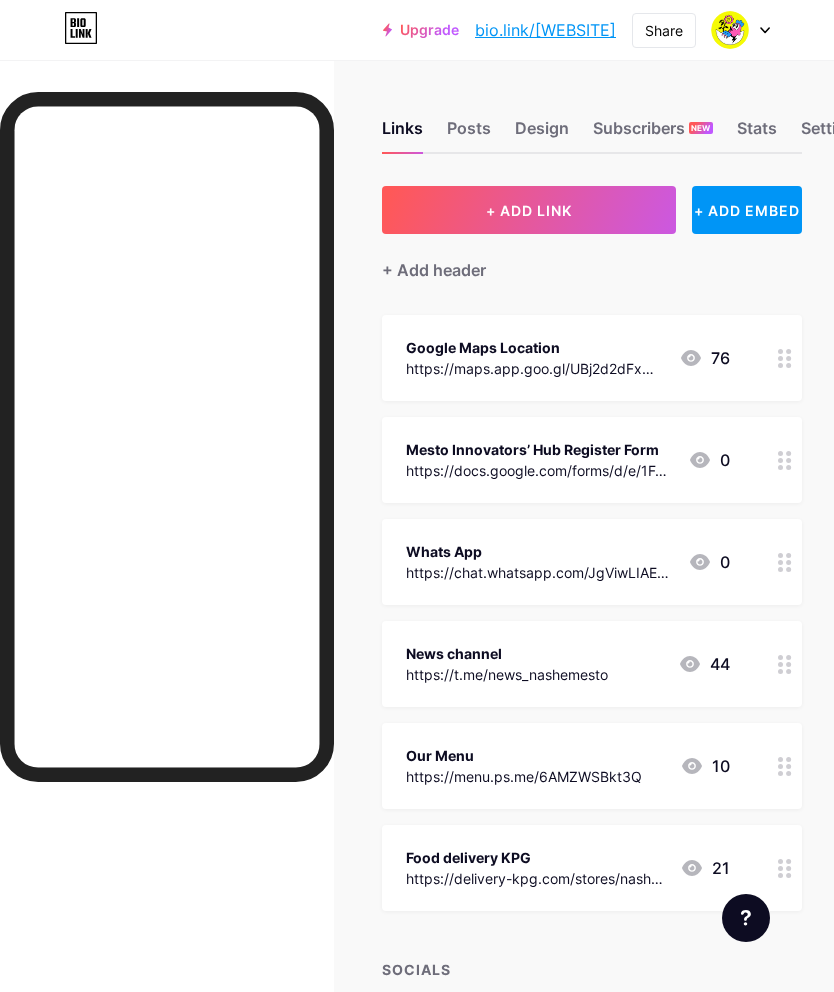 scroll, scrollTop: 0, scrollLeft: 32, axis: horizontal 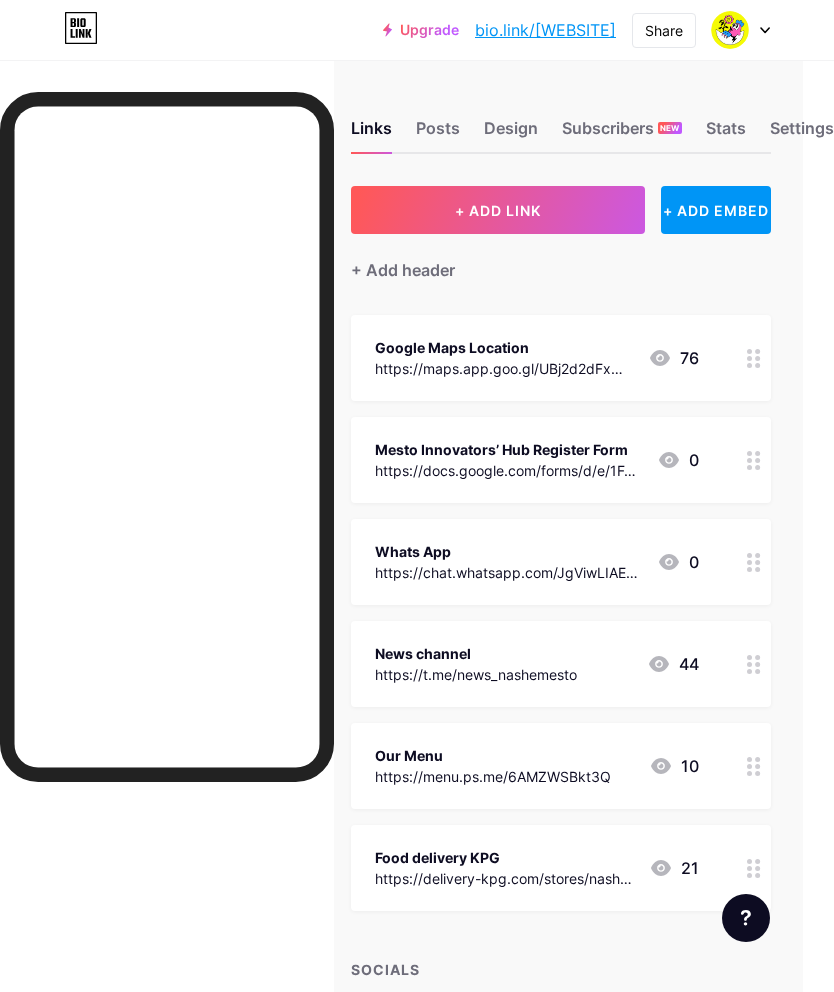 click on "Stats" at bounding box center (726, 134) 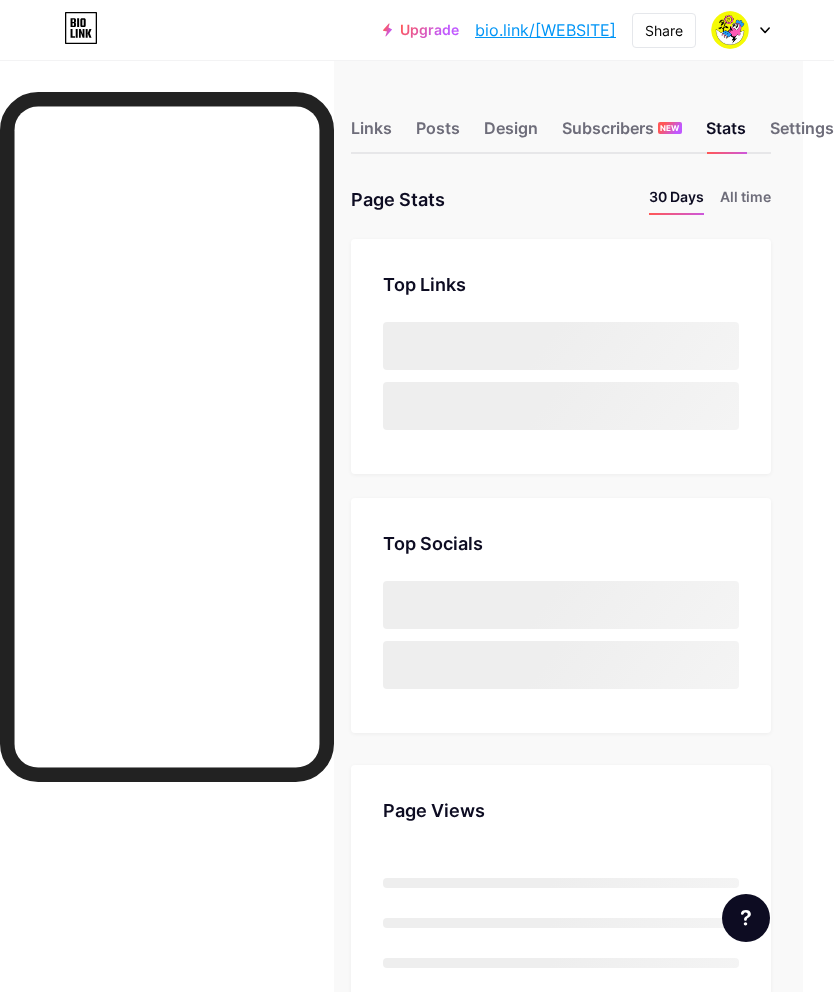 scroll, scrollTop: 0, scrollLeft: 0, axis: both 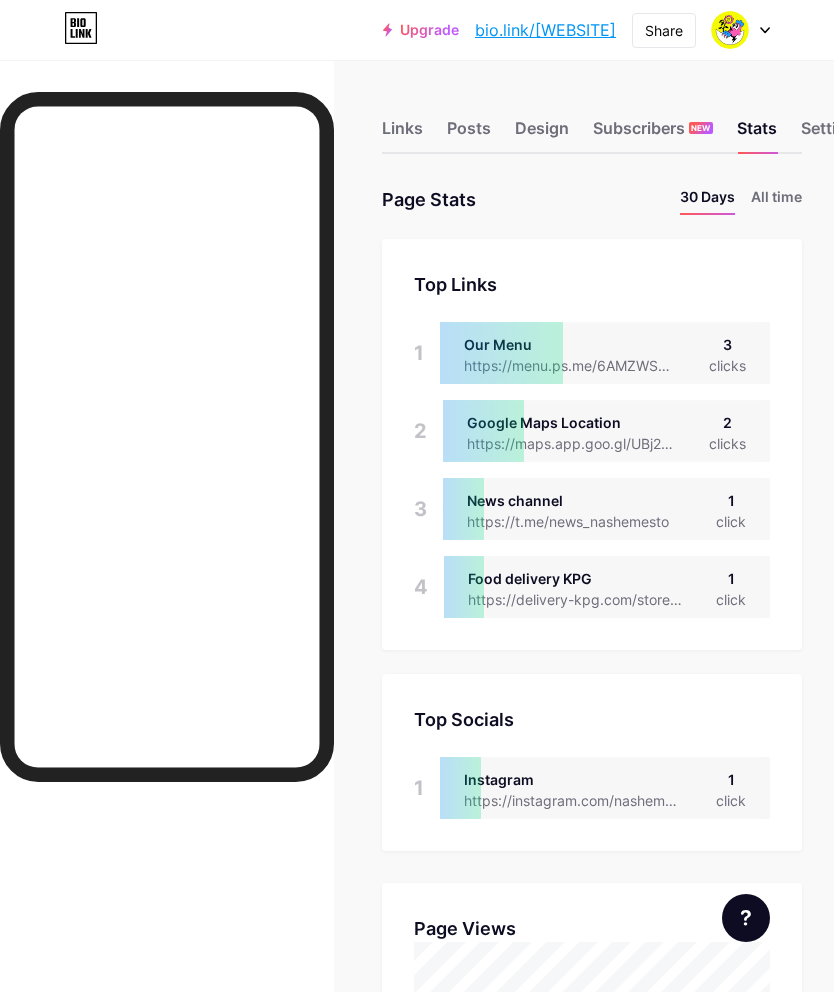 click on "Links" at bounding box center [402, 134] 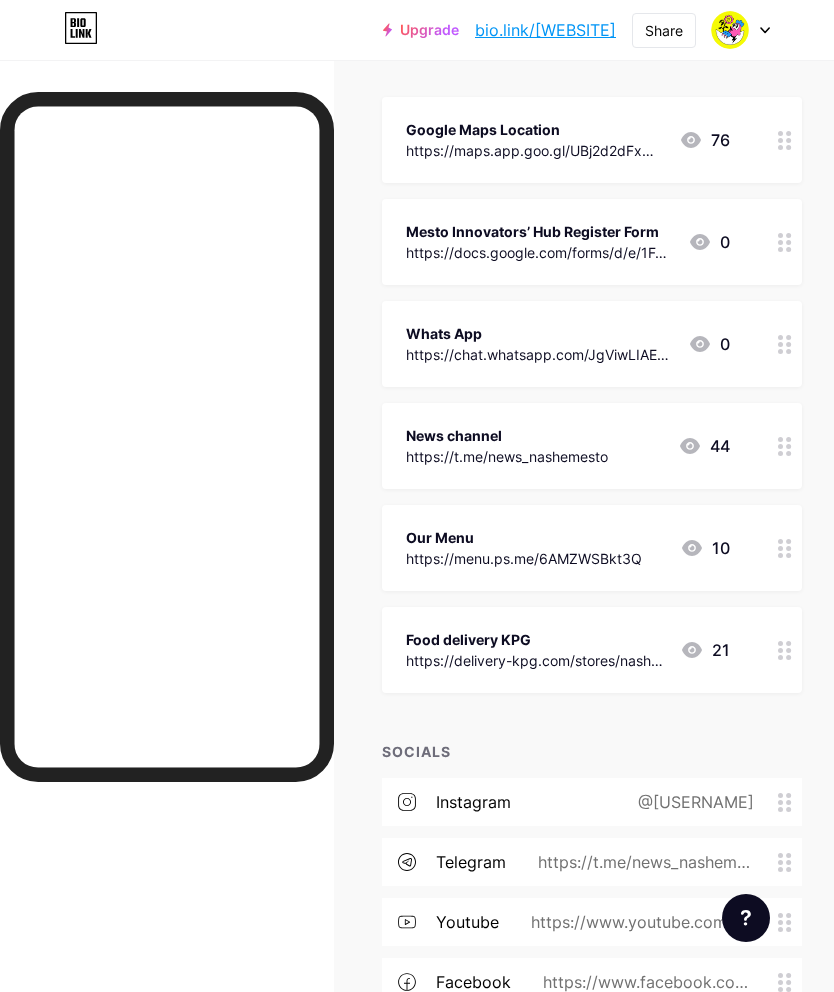 scroll, scrollTop: 311, scrollLeft: 0, axis: vertical 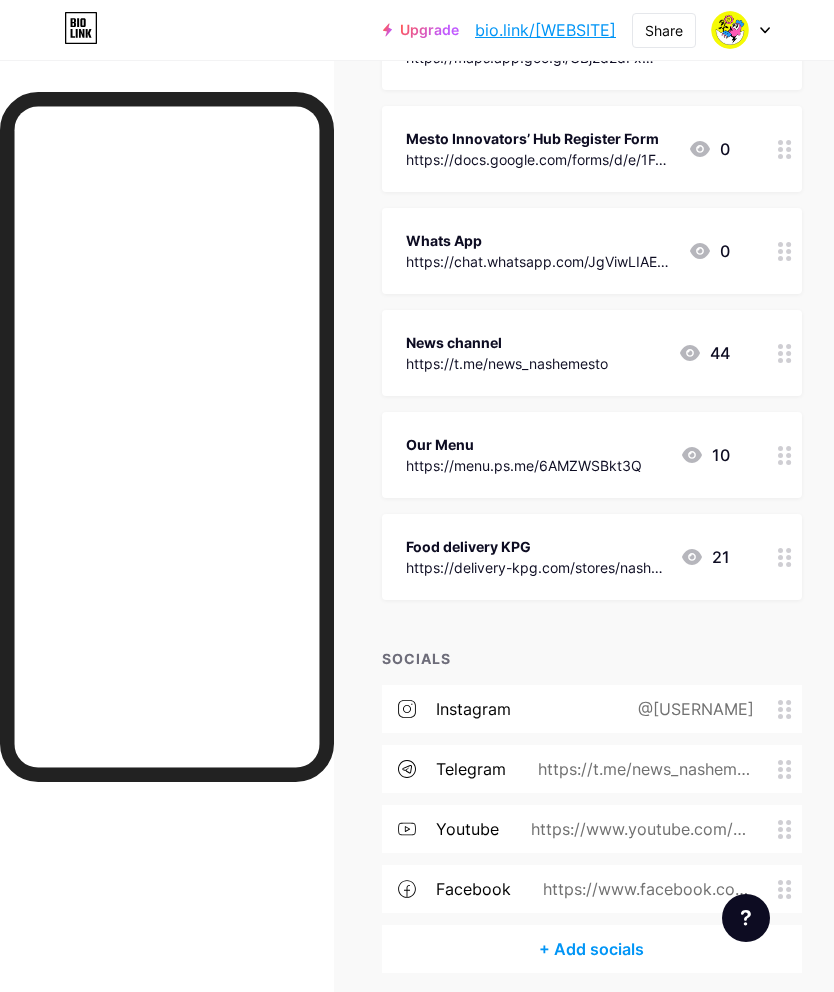 click on "+ Add socials" at bounding box center (592, 949) 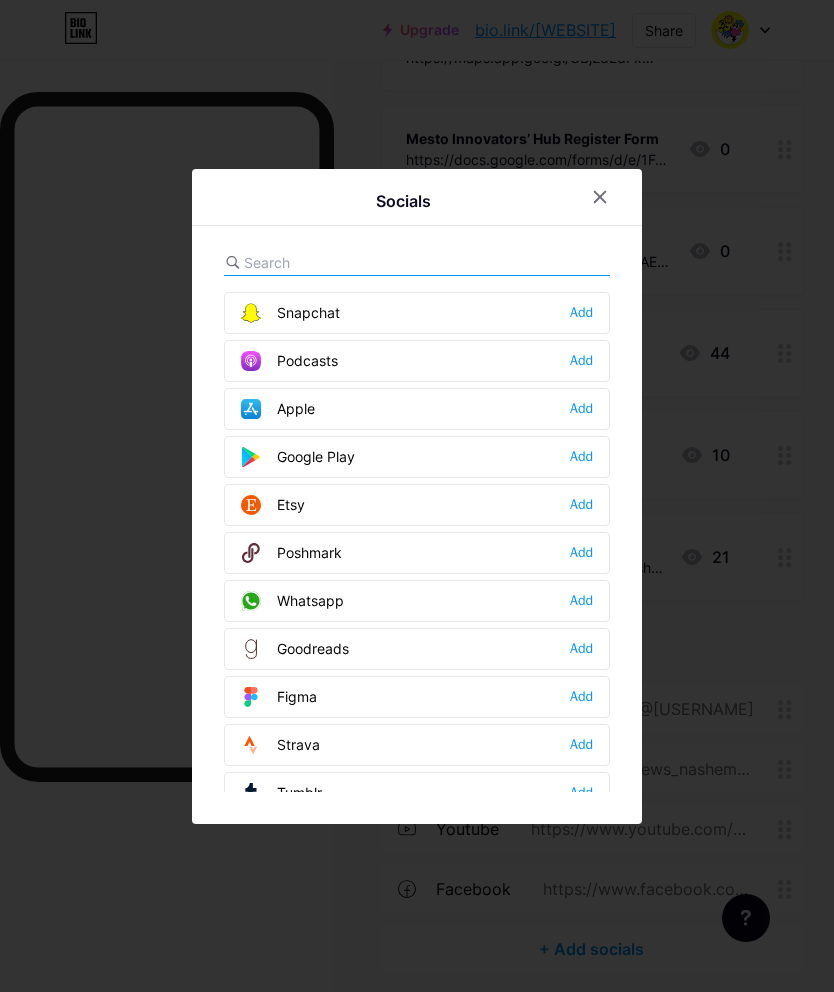 scroll, scrollTop: 1439, scrollLeft: 0, axis: vertical 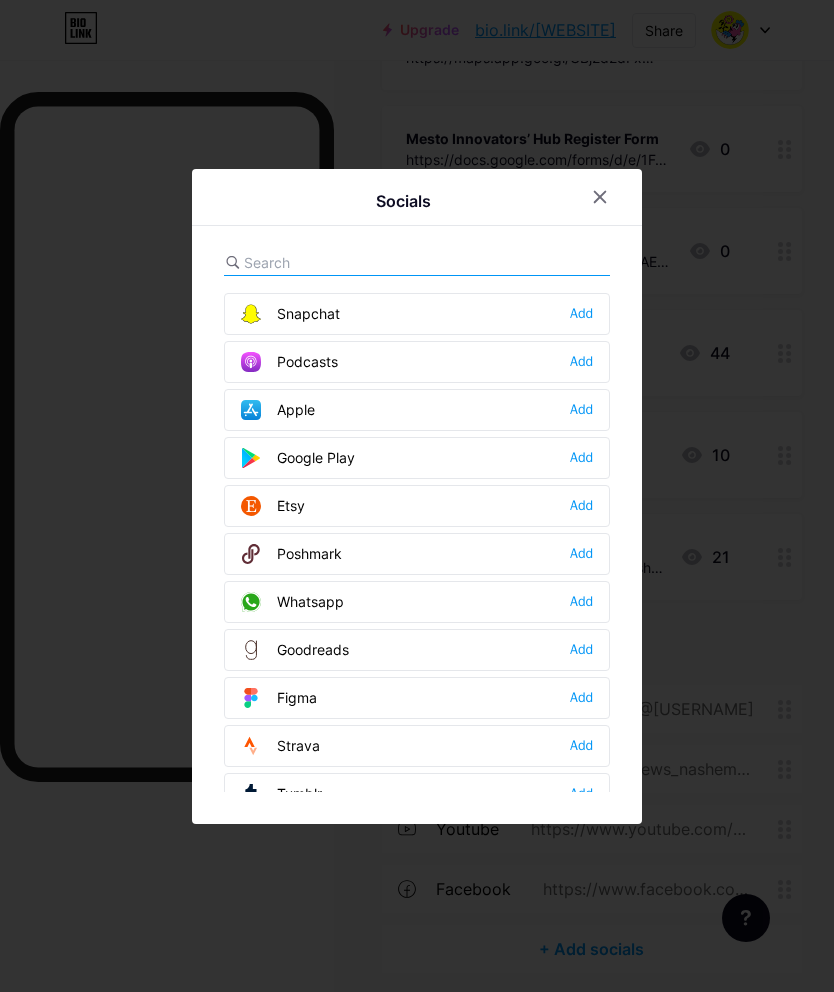 click on "Whatsapp
Add" at bounding box center [417, 602] 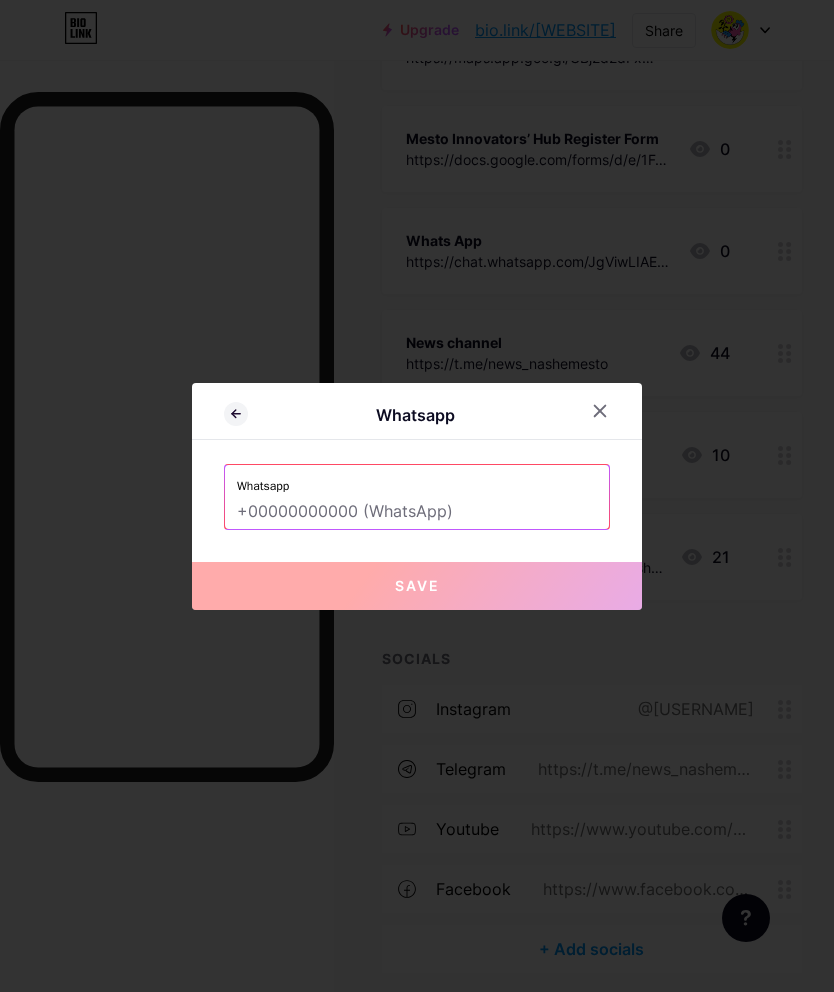 click at bounding box center [417, 496] 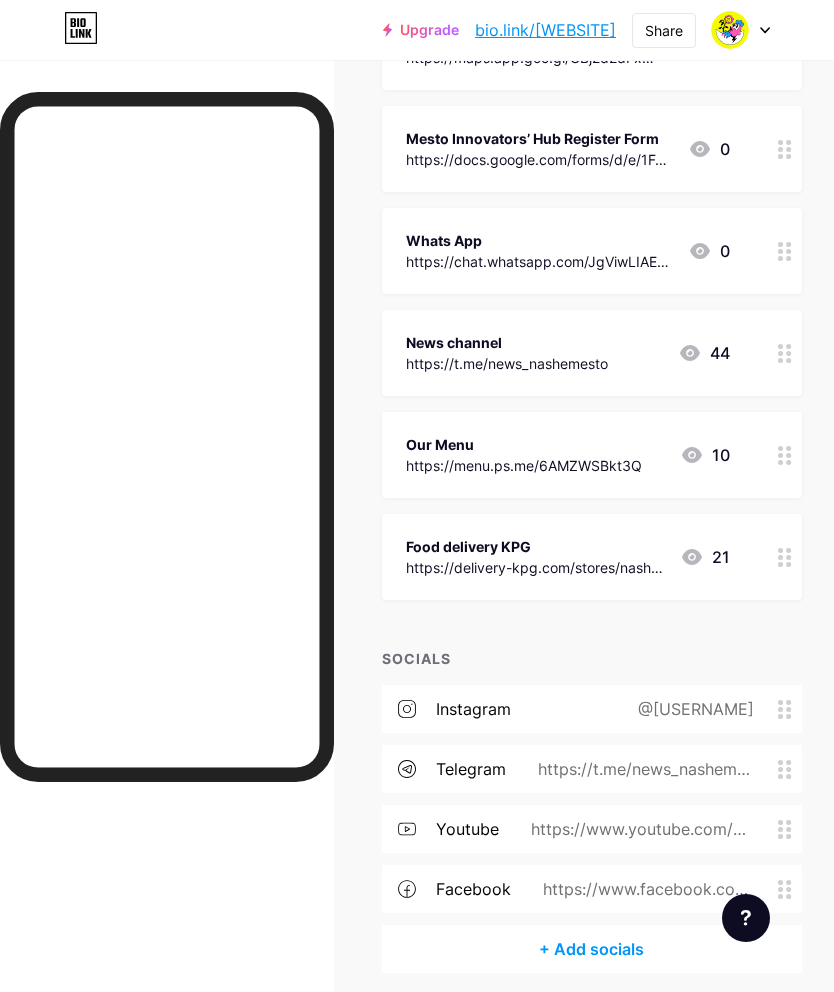 click on "+ Add socials" at bounding box center (592, 949) 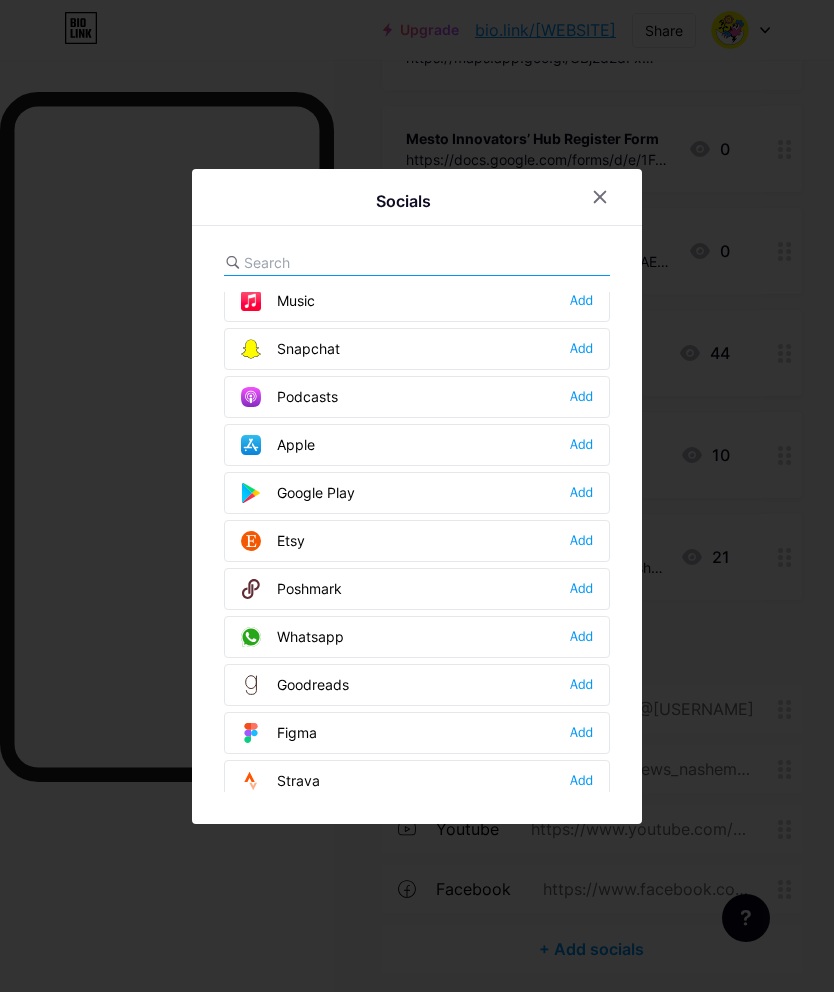 scroll, scrollTop: 1407, scrollLeft: 0, axis: vertical 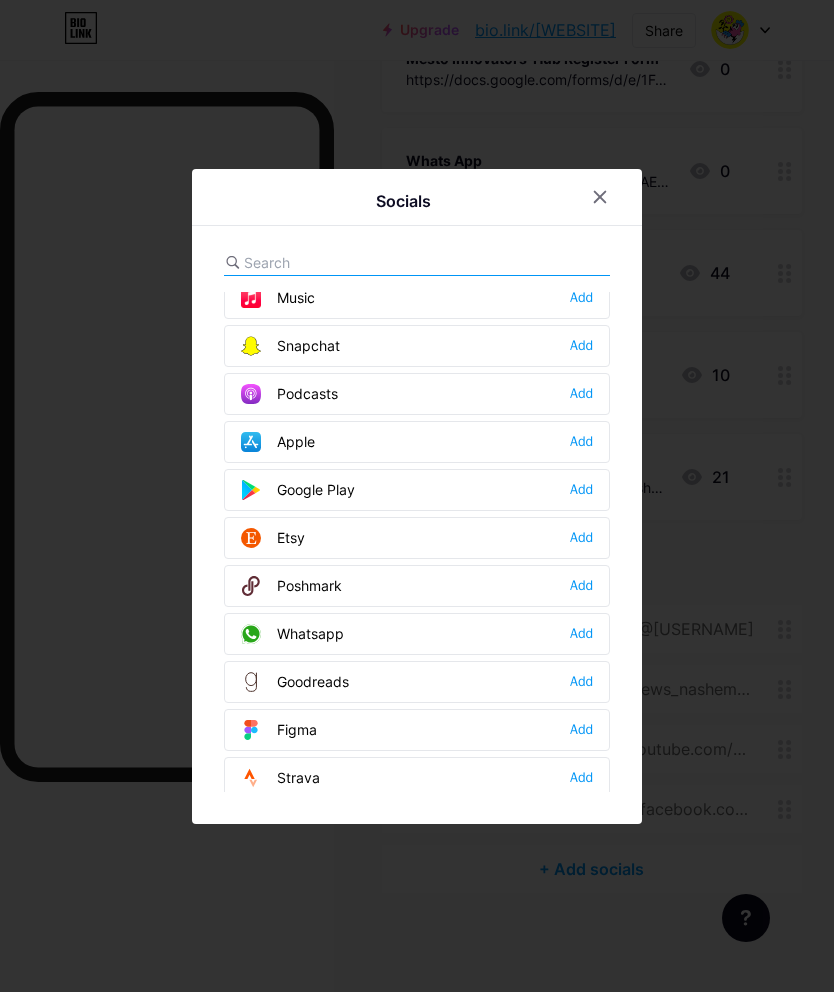 click at bounding box center (417, 496) 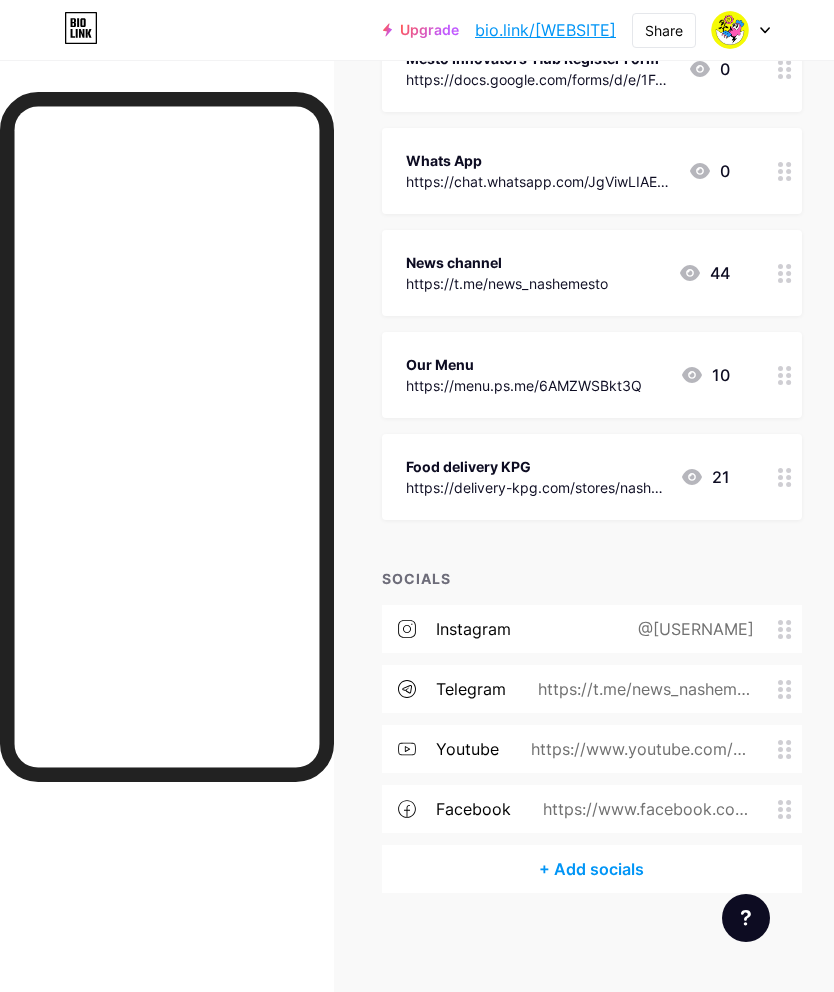 click at bounding box center (167, 572) 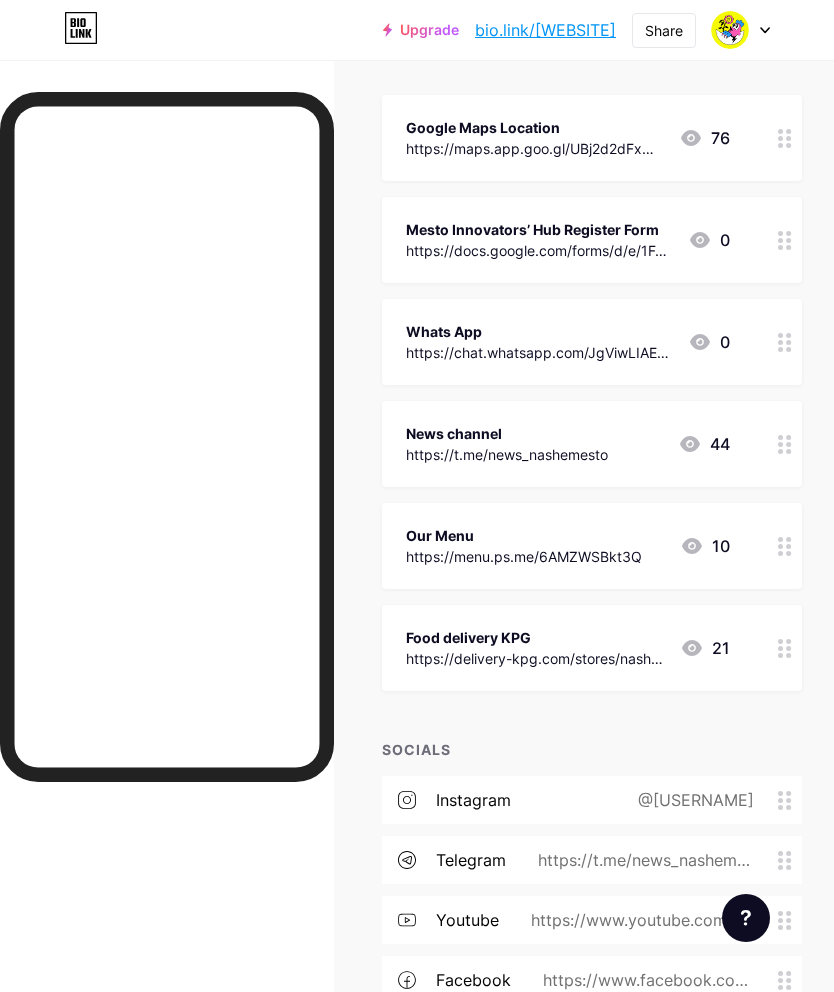 scroll, scrollTop: 196, scrollLeft: 0, axis: vertical 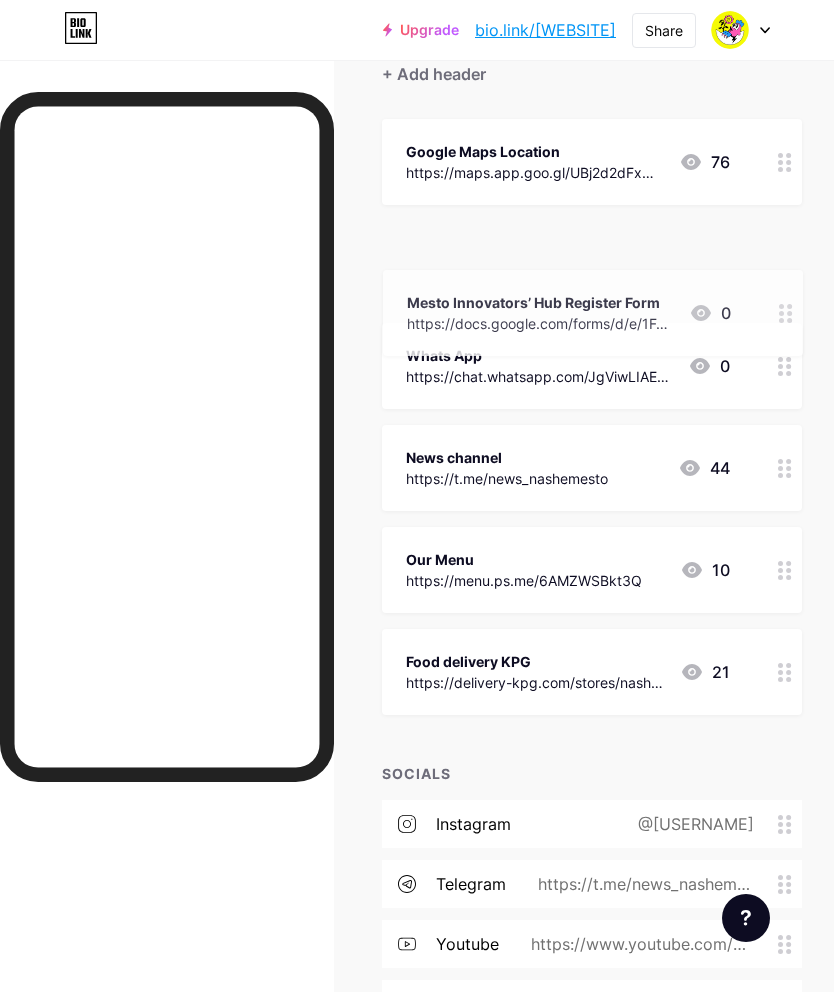 type 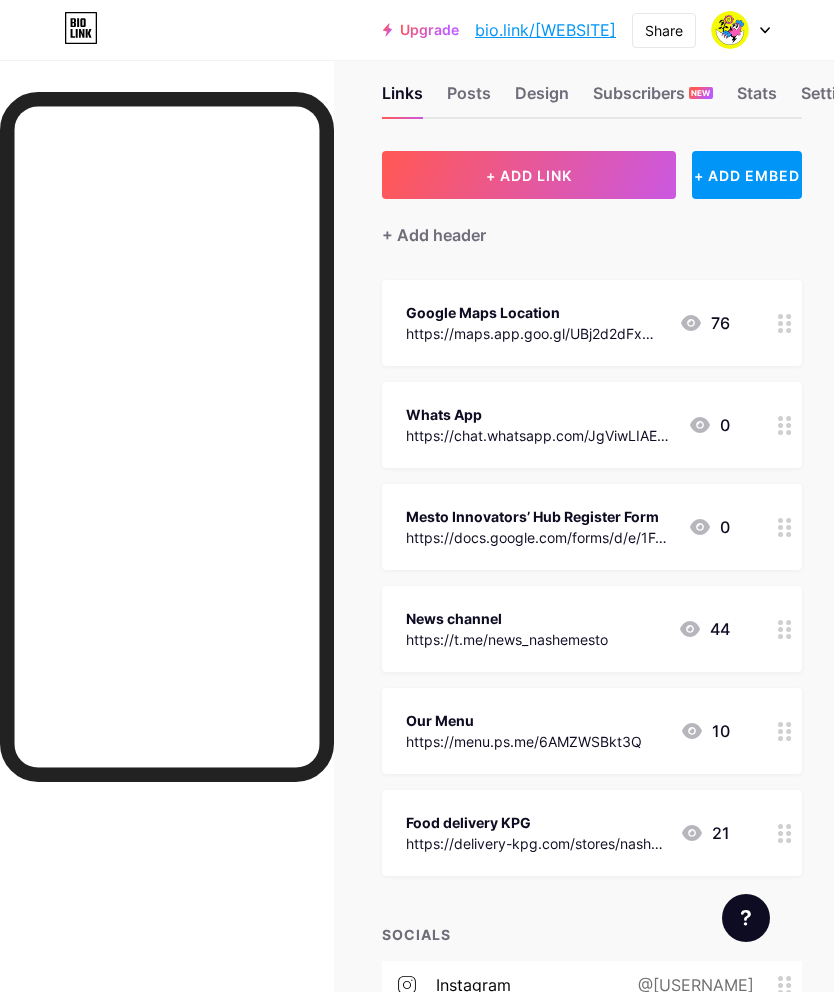 scroll, scrollTop: 31, scrollLeft: 0, axis: vertical 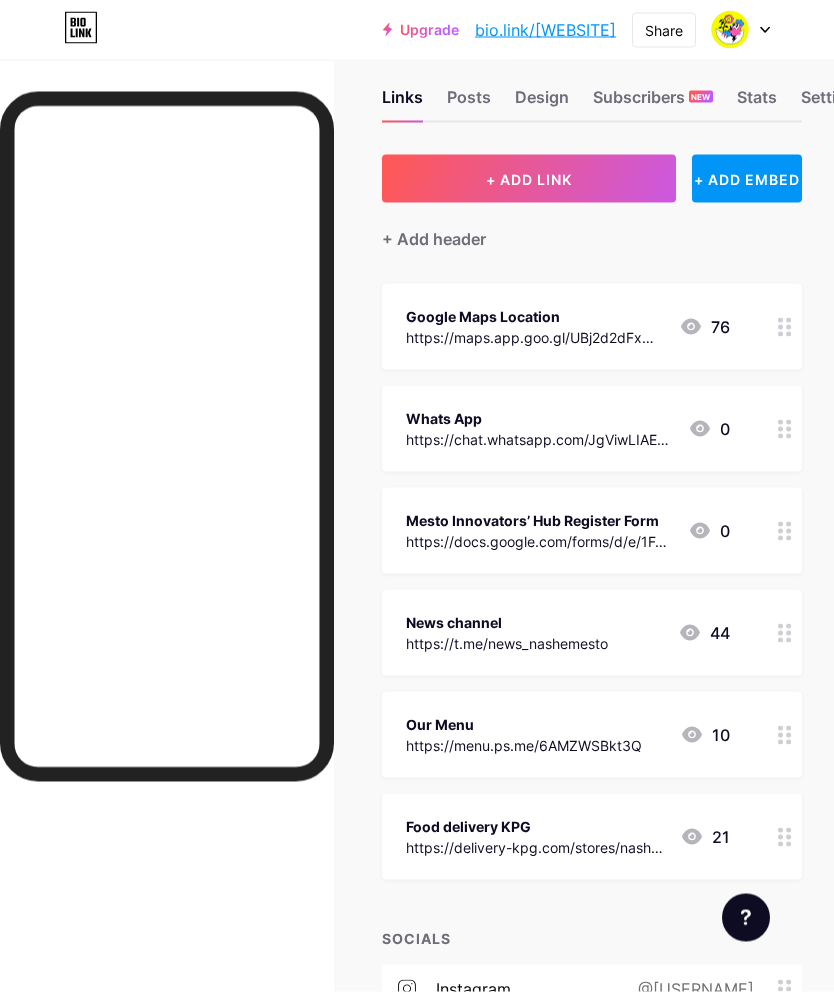 click on "+ Add header" at bounding box center [434, 239] 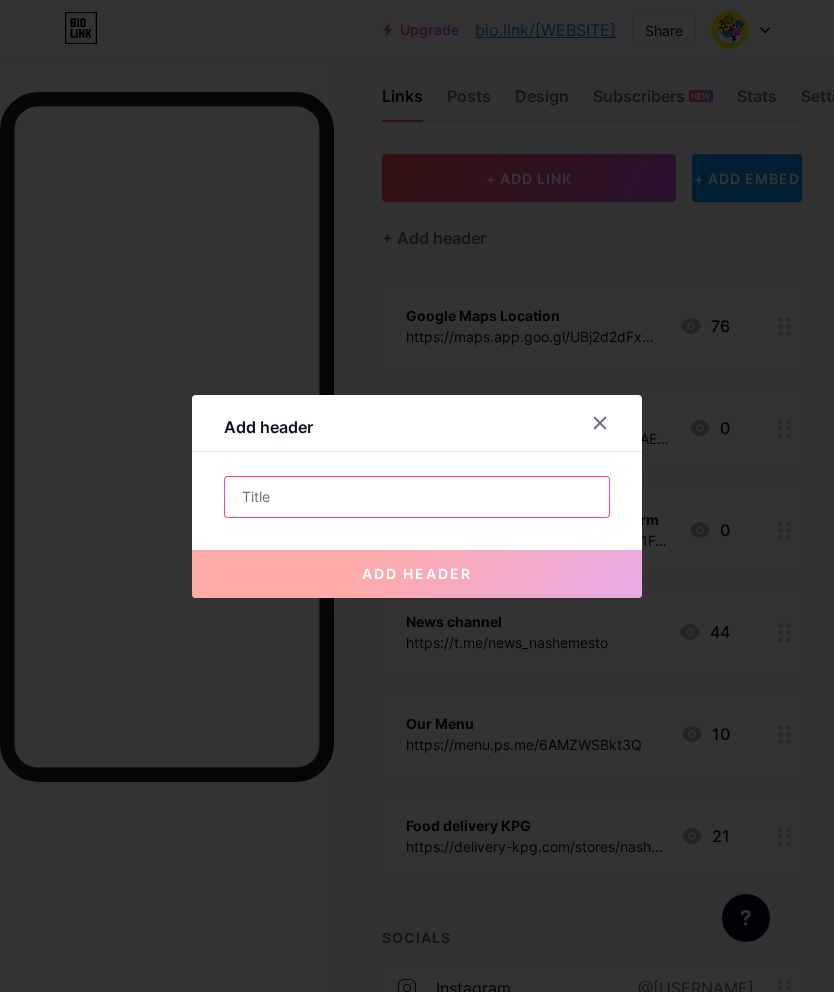 click at bounding box center [417, 497] 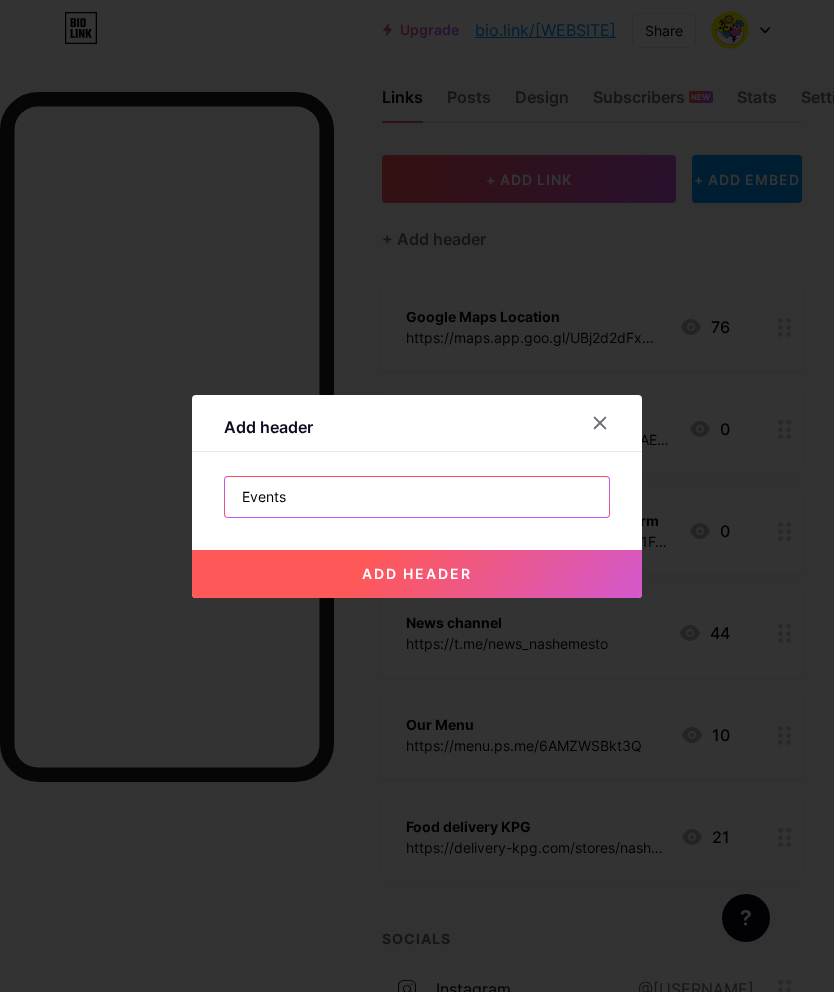 type on "Events" 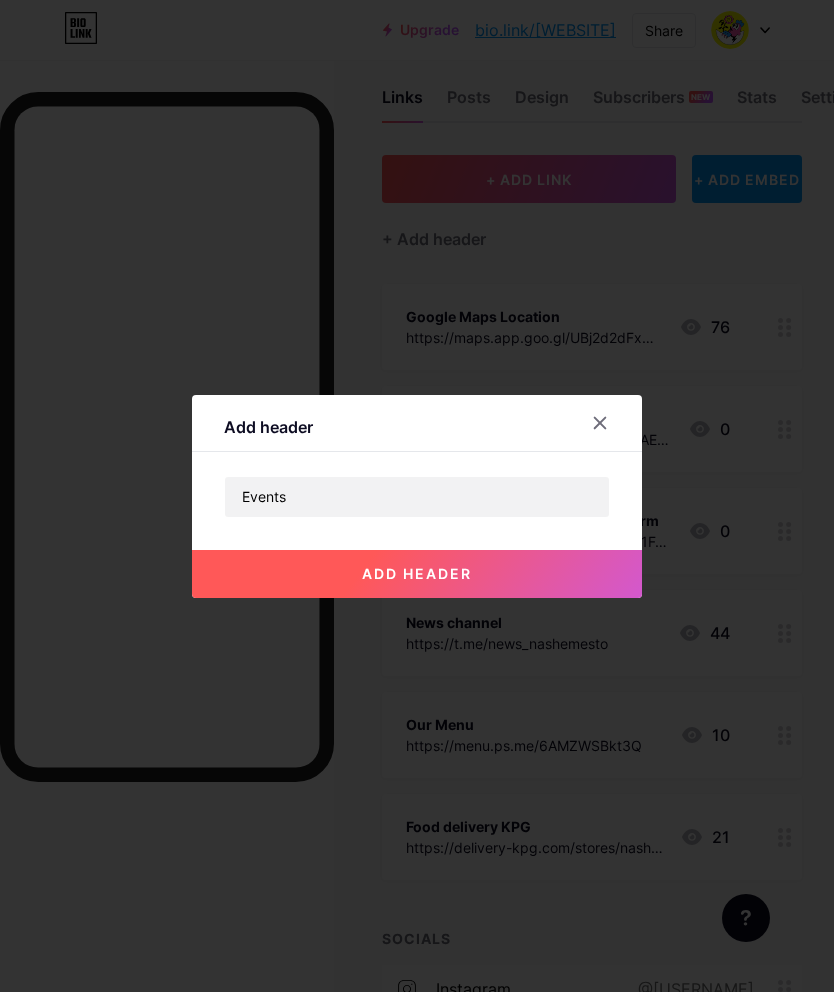 click on "add header" at bounding box center (417, 573) 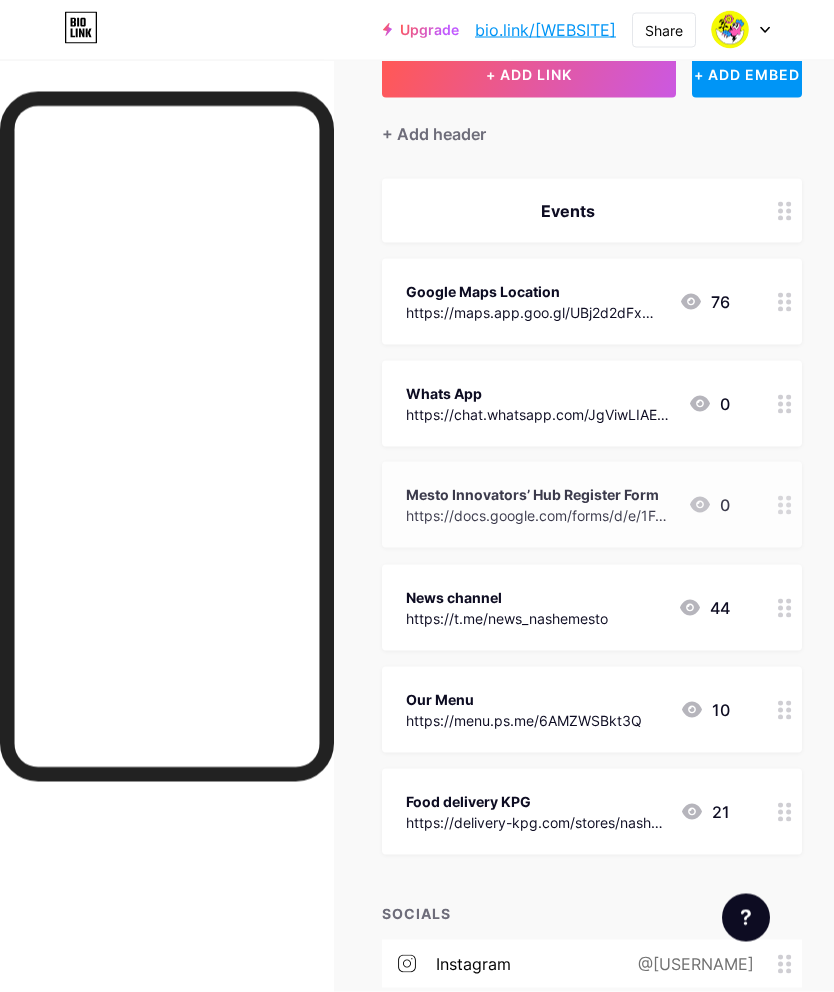 scroll, scrollTop: 137, scrollLeft: 0, axis: vertical 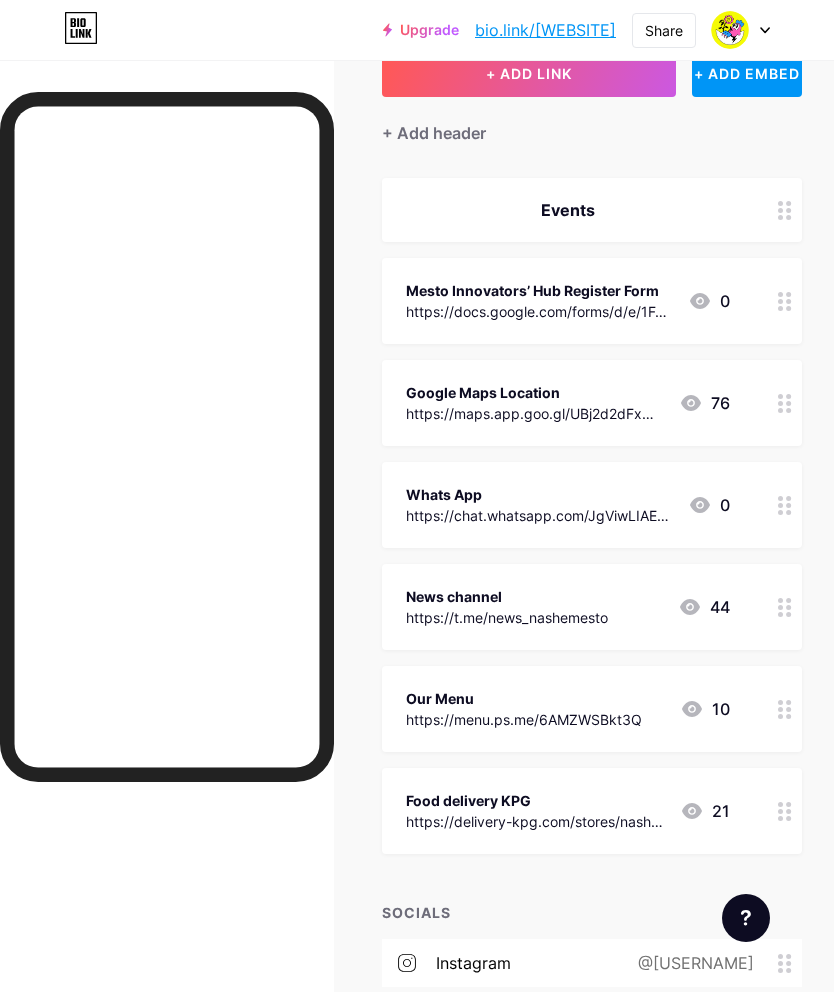 click on "+ Add header" at bounding box center [434, 133] 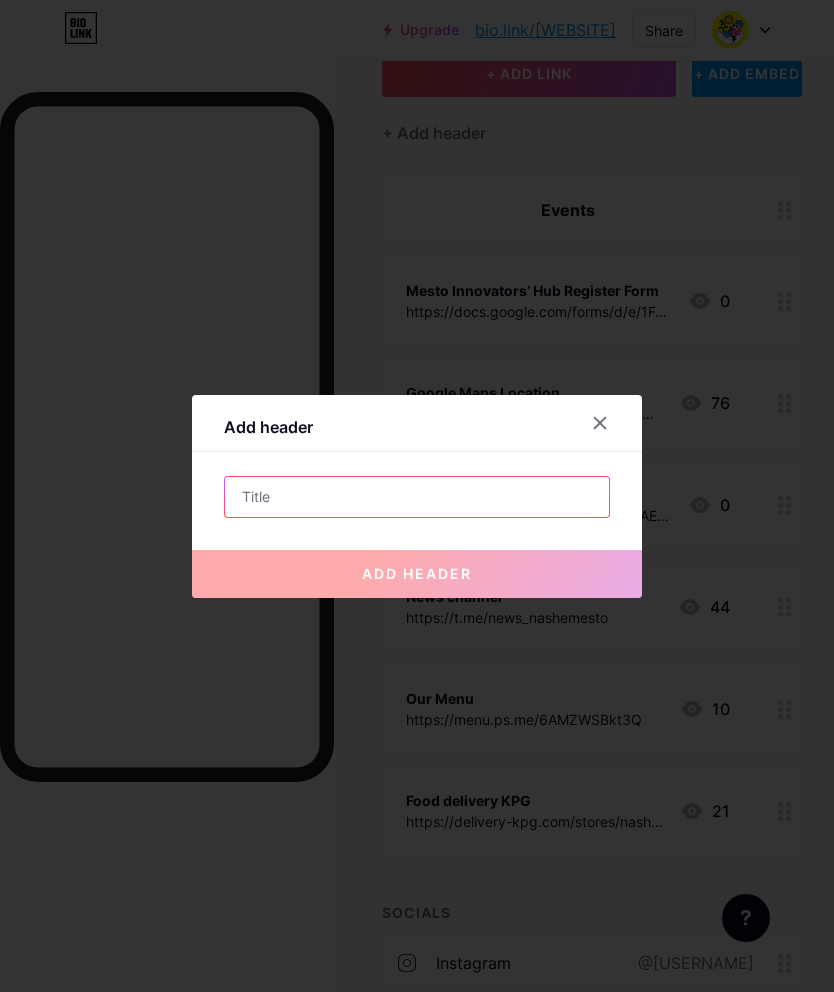 click at bounding box center [417, 497] 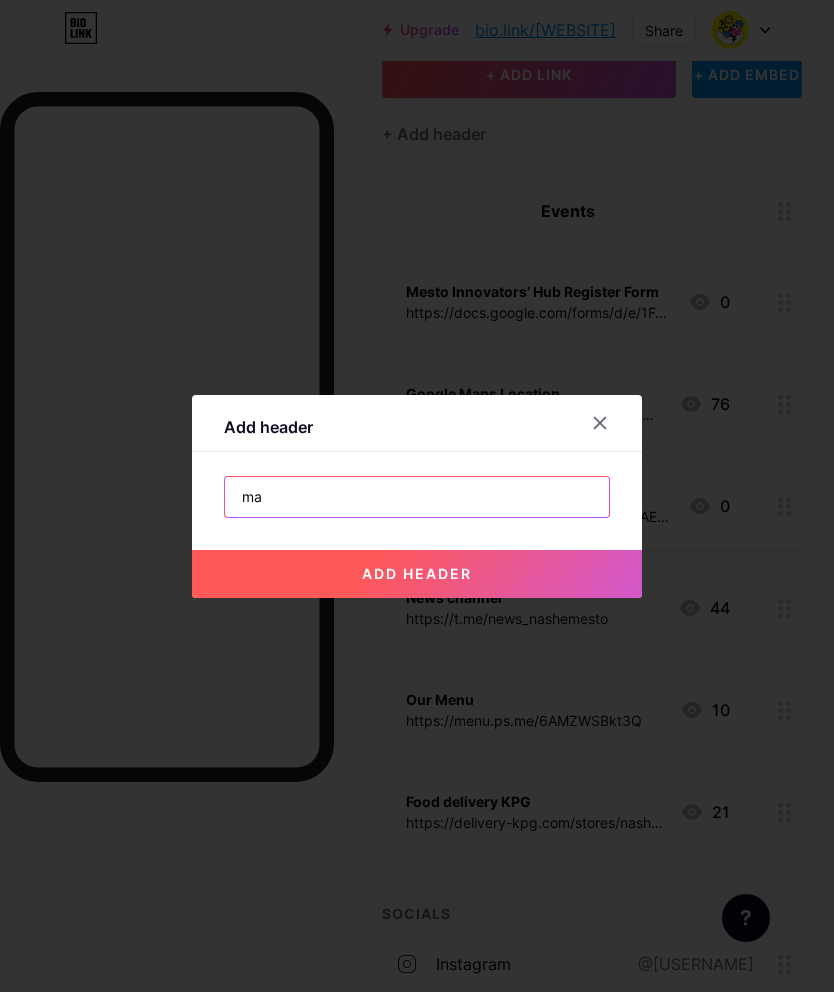 type on "m" 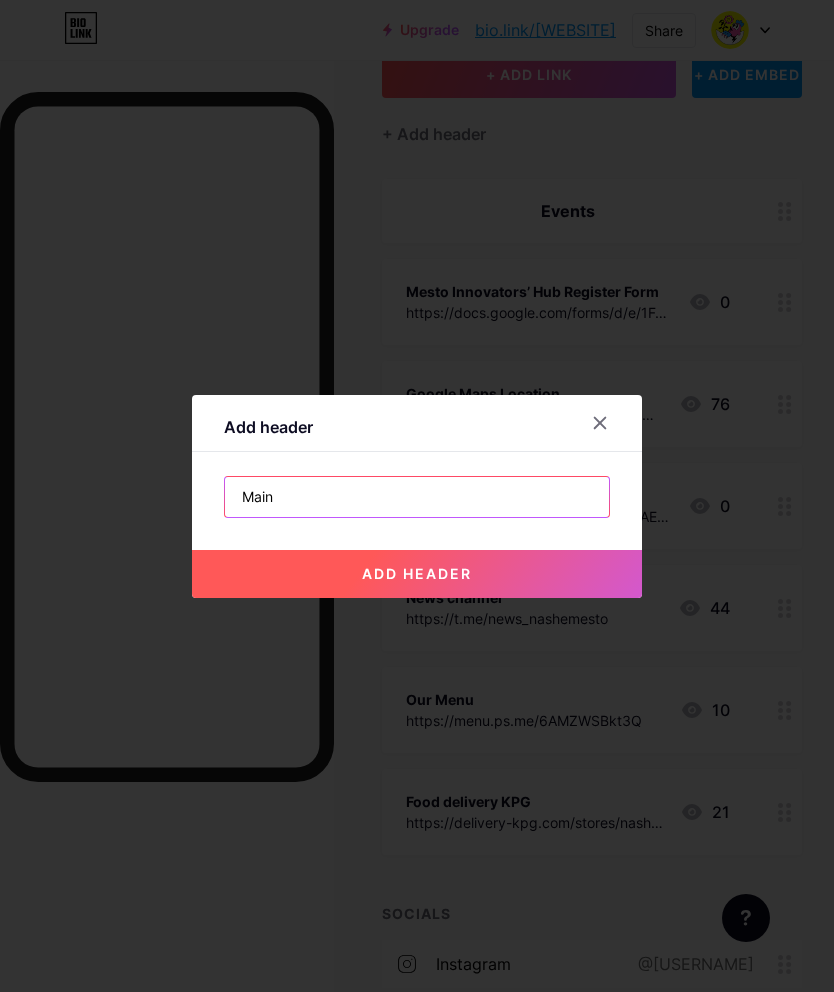 type on "Main" 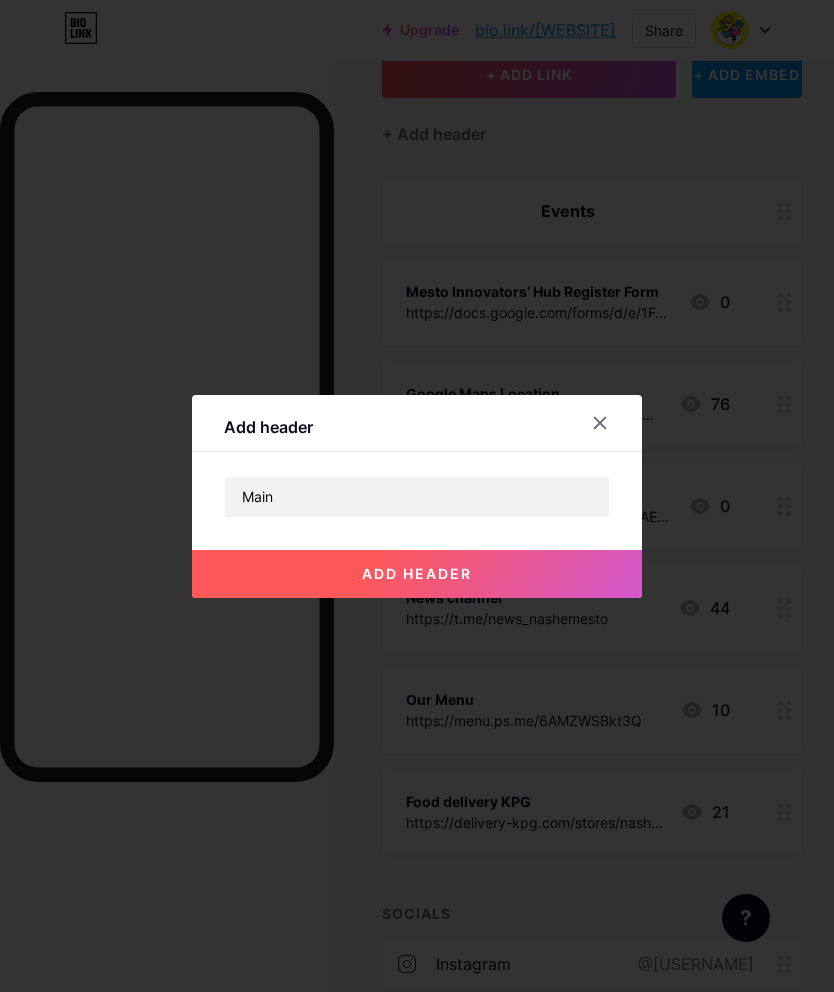 click on "add header" at bounding box center (417, 574) 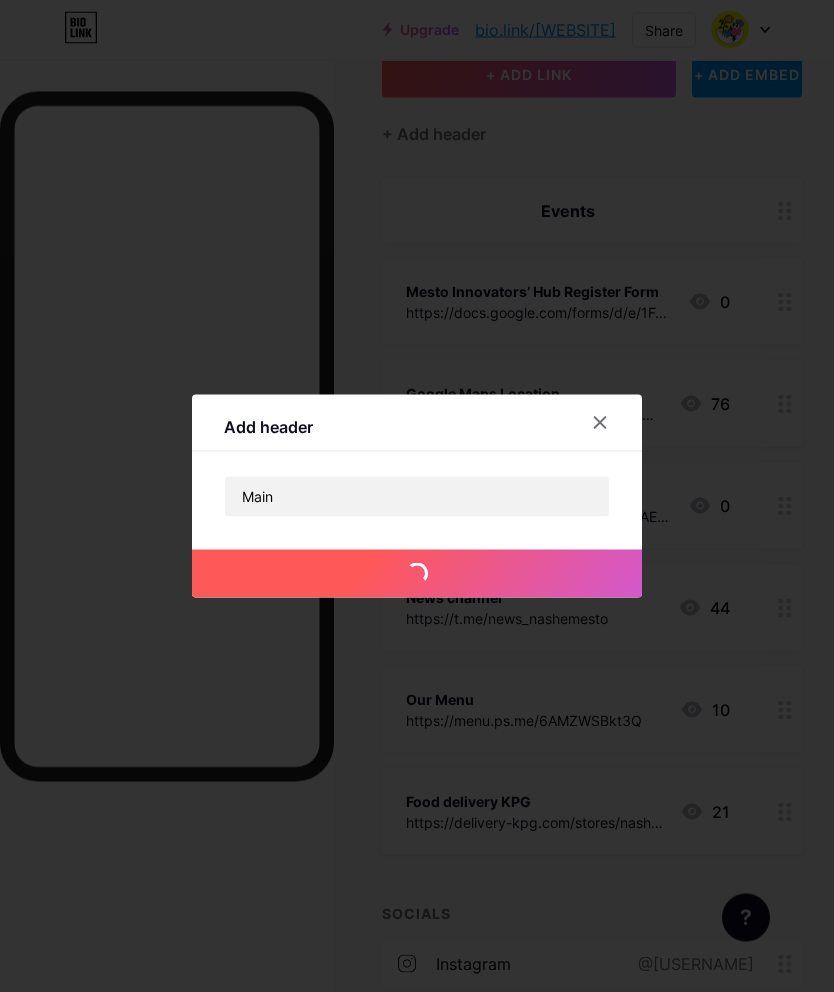 scroll, scrollTop: 137, scrollLeft: 0, axis: vertical 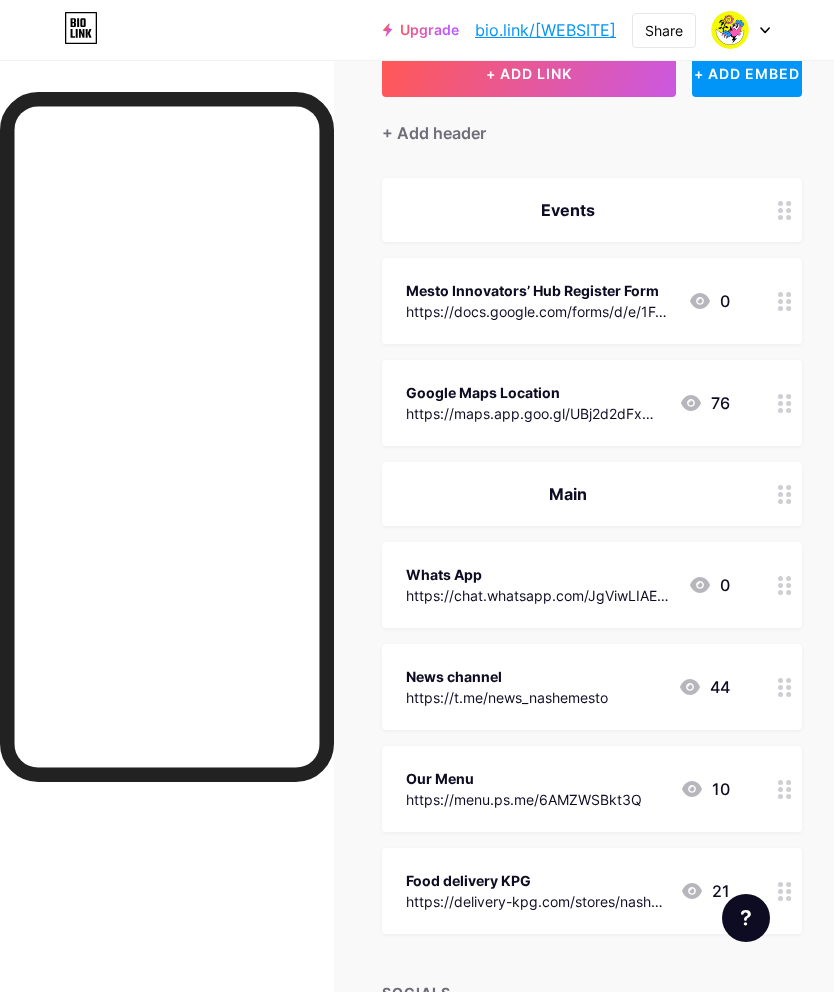 click 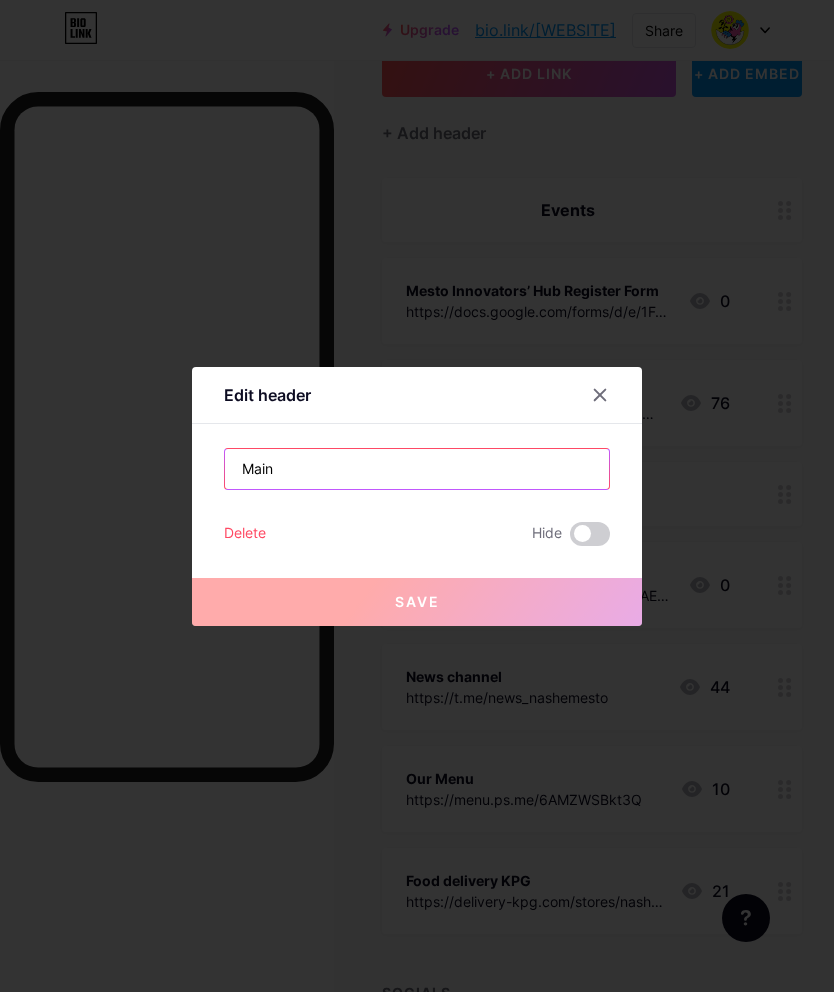 click on "Main" at bounding box center (417, 469) 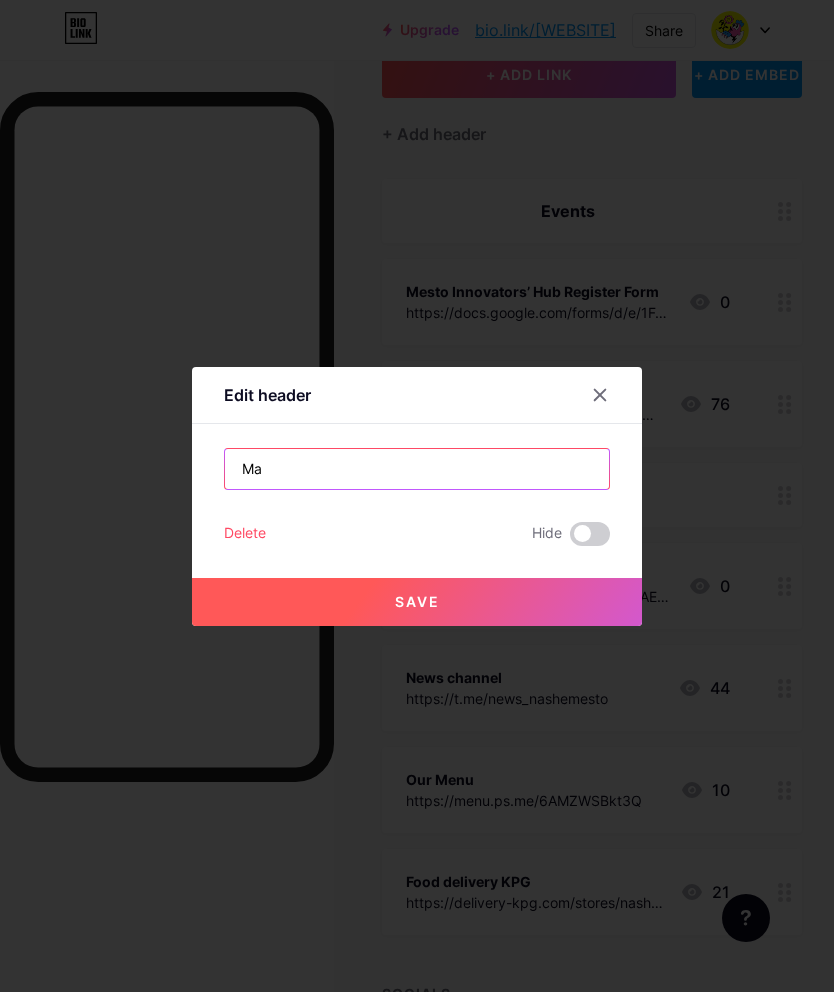 type on "M" 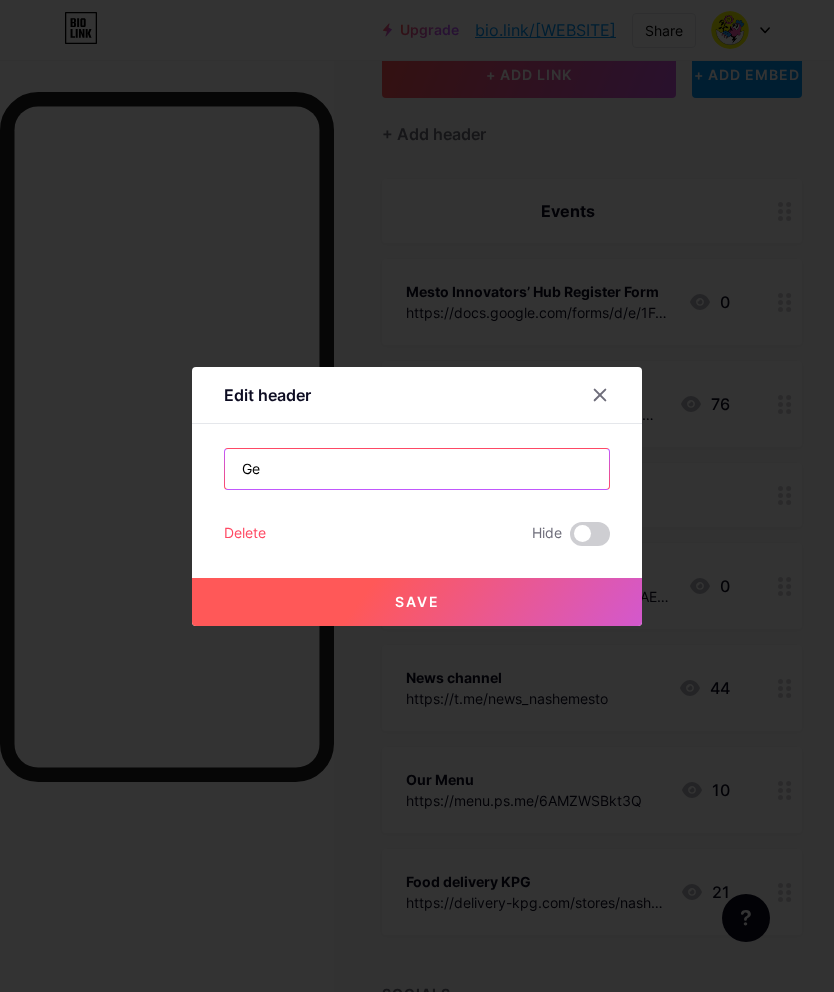type on "G" 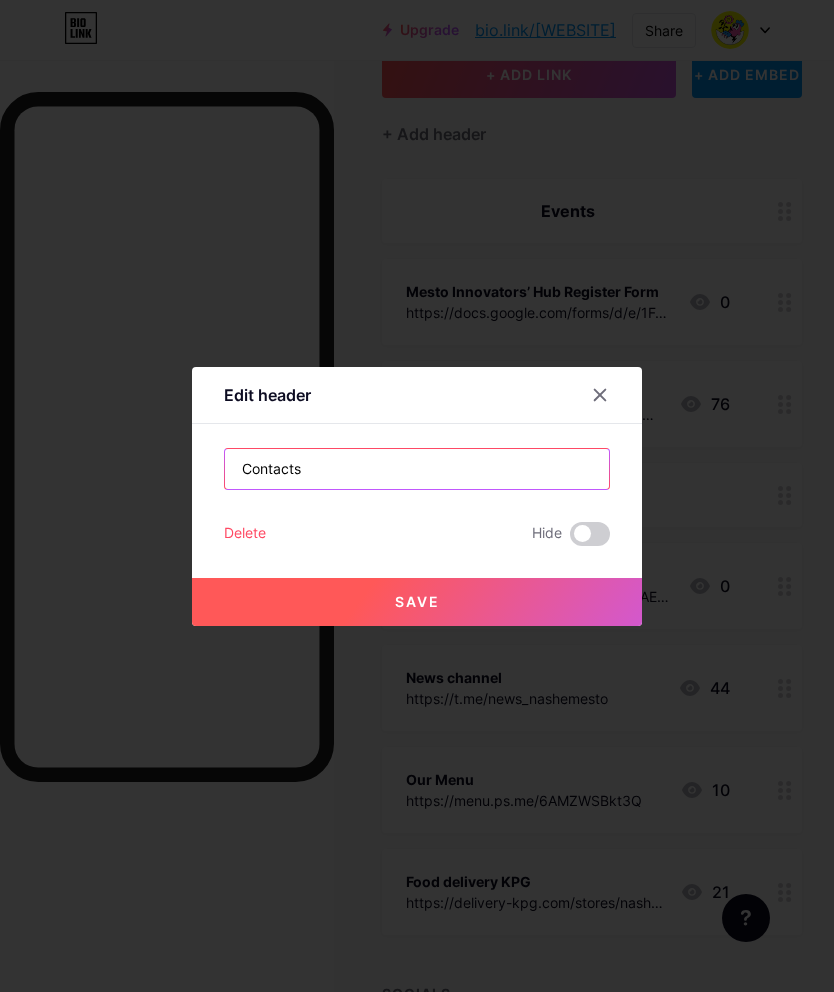 type on "Contacts" 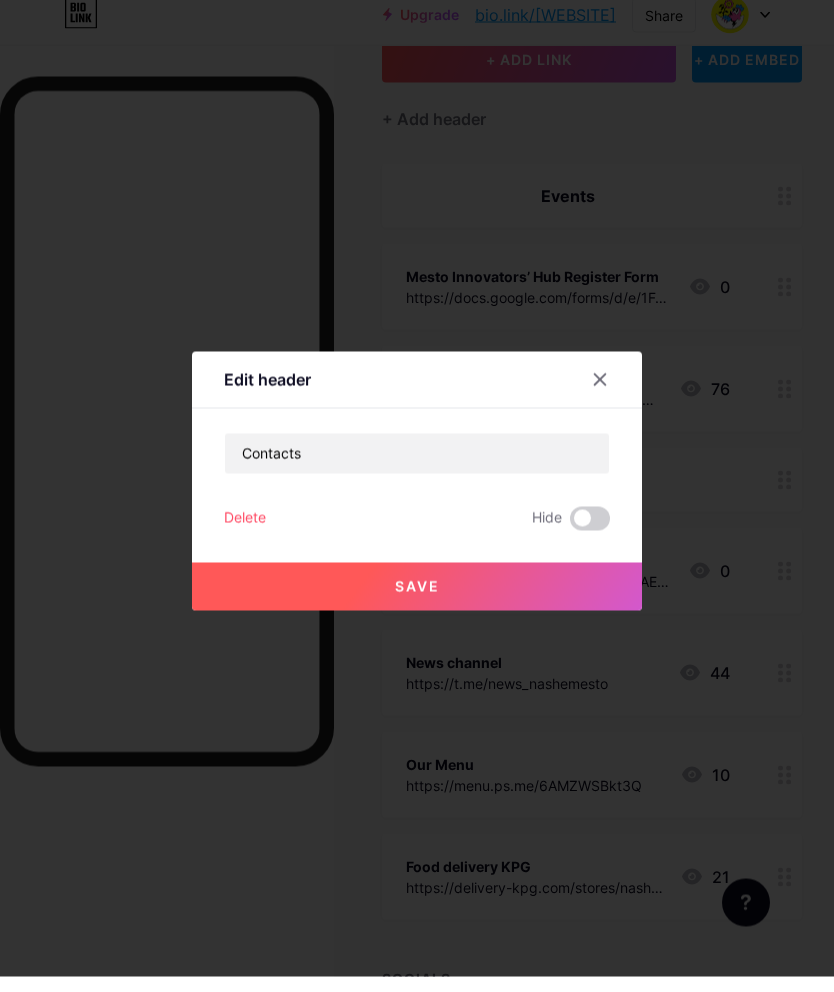 click on "Save" at bounding box center [417, 602] 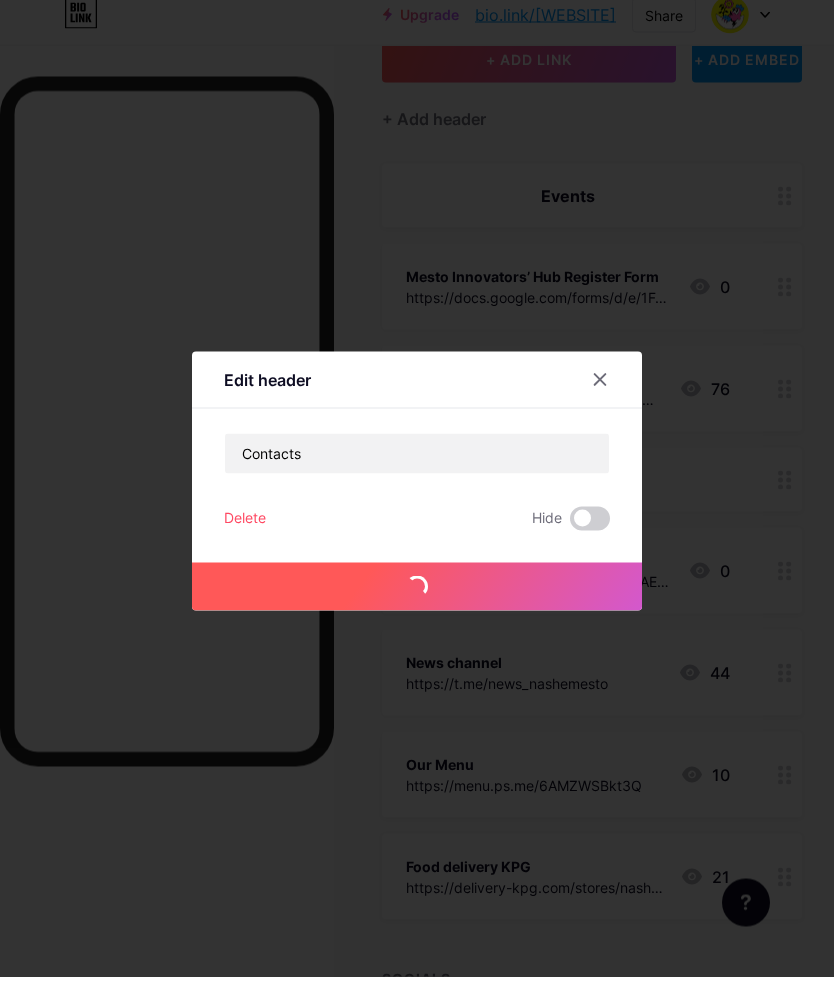 scroll, scrollTop: 152, scrollLeft: 0, axis: vertical 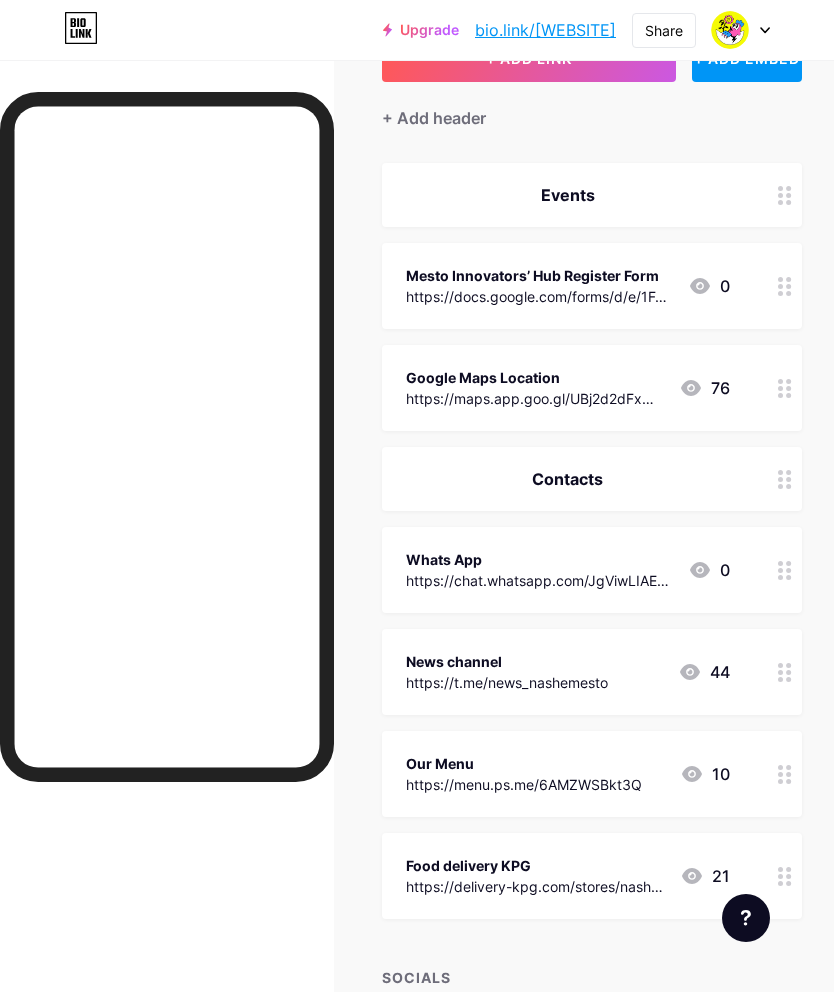 click on "Events" at bounding box center [592, 195] 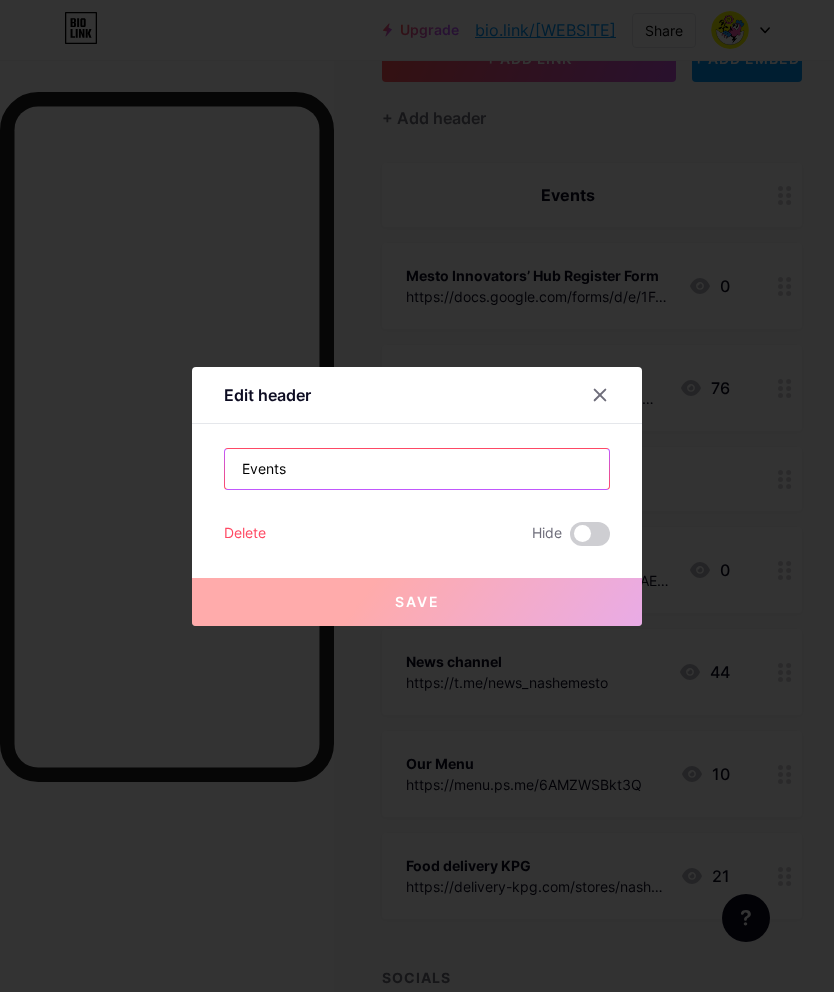 click on "Events" at bounding box center [417, 469] 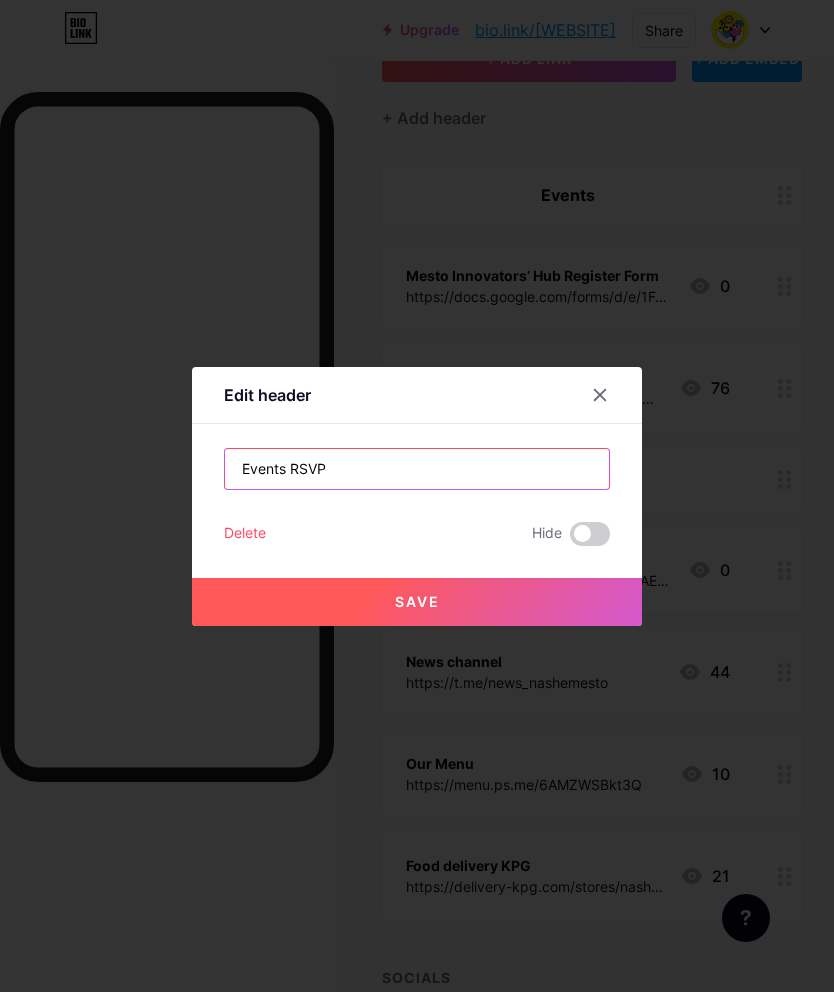 type on "Events RSVP" 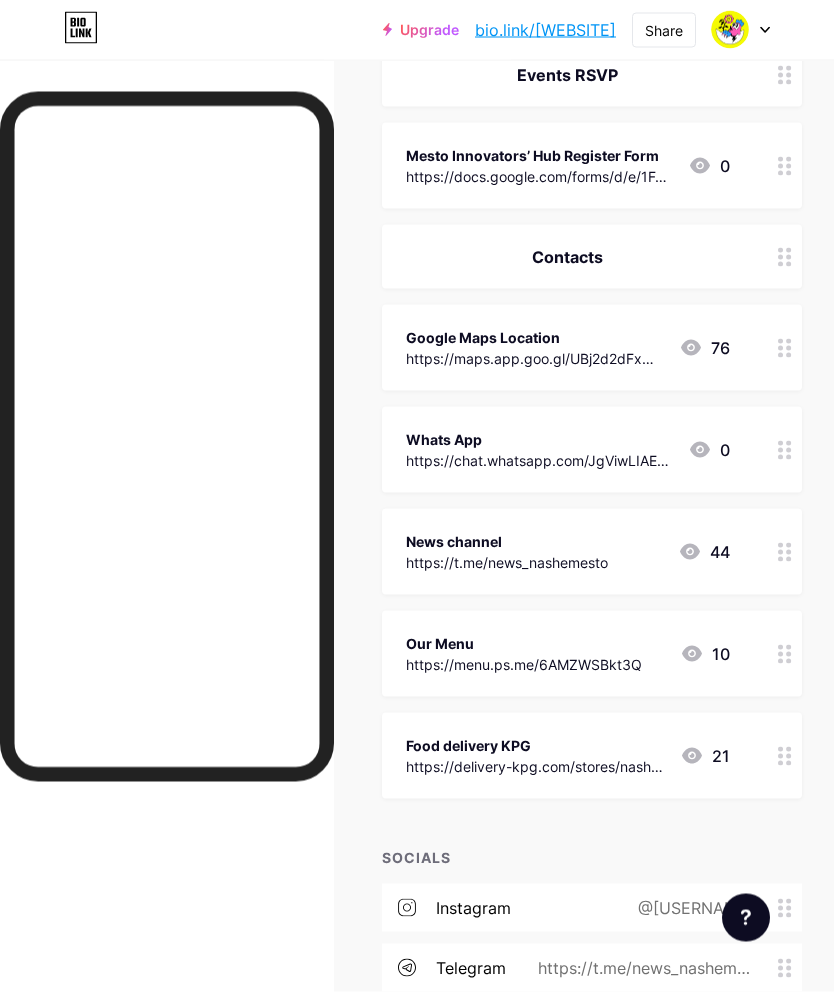 scroll, scrollTop: 273, scrollLeft: 0, axis: vertical 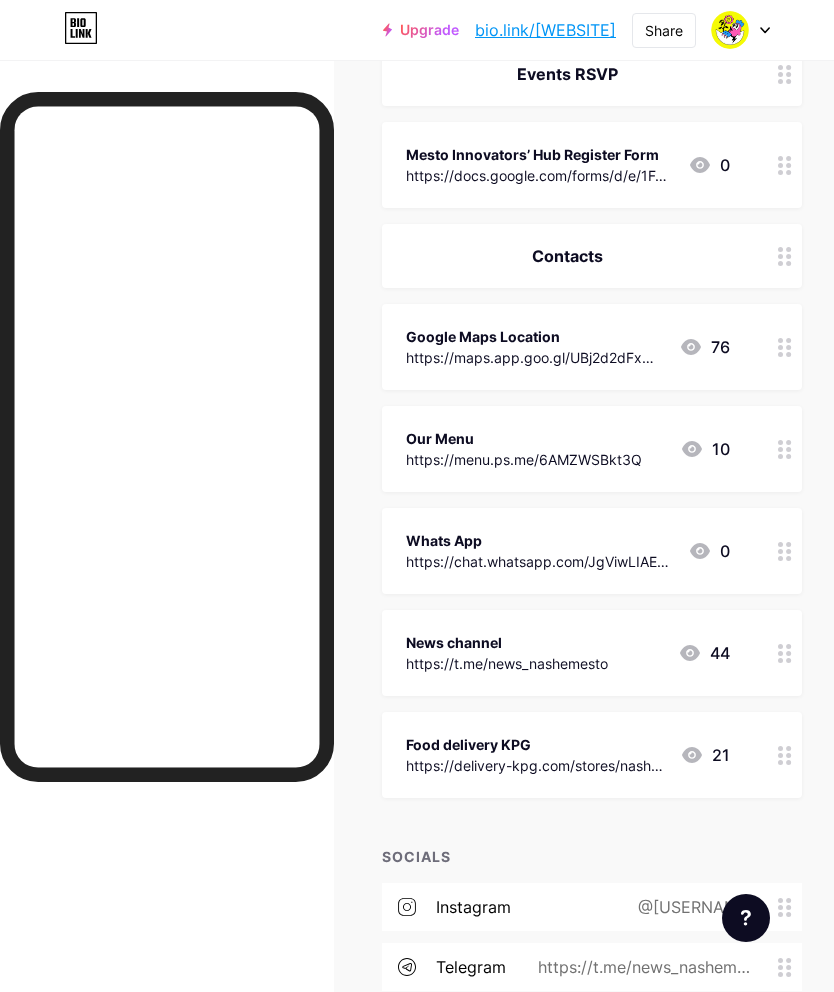 click on "Whats App" at bounding box center (539, 540) 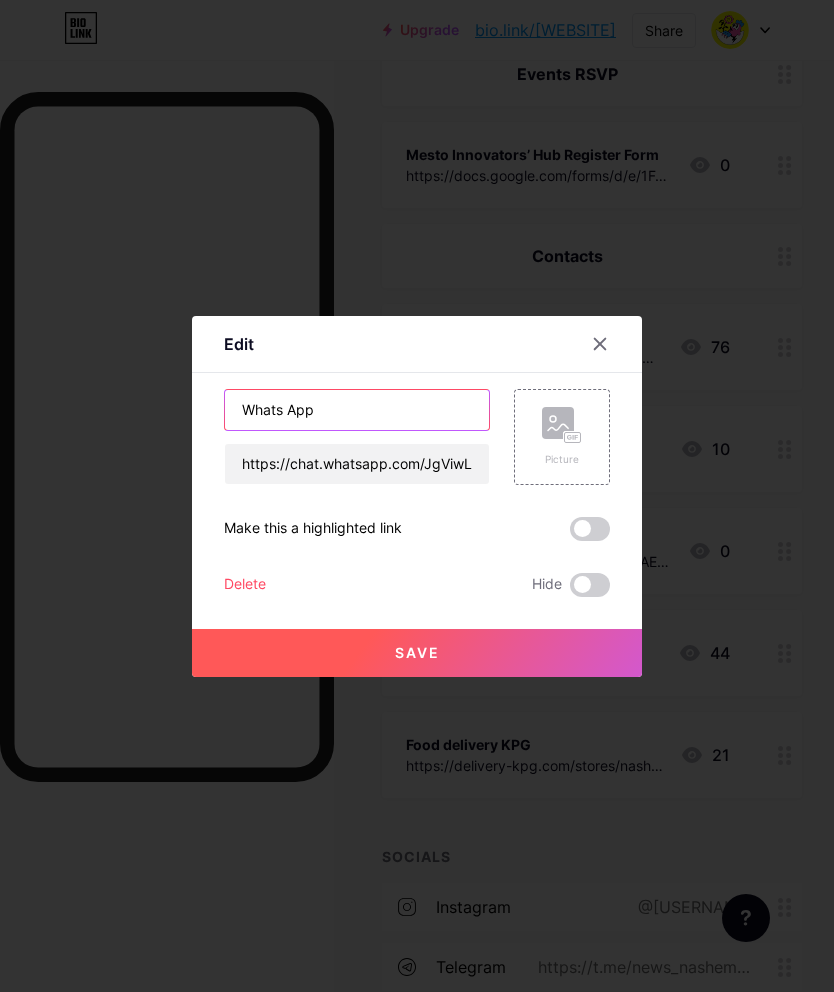click on "Whats App" at bounding box center [357, 410] 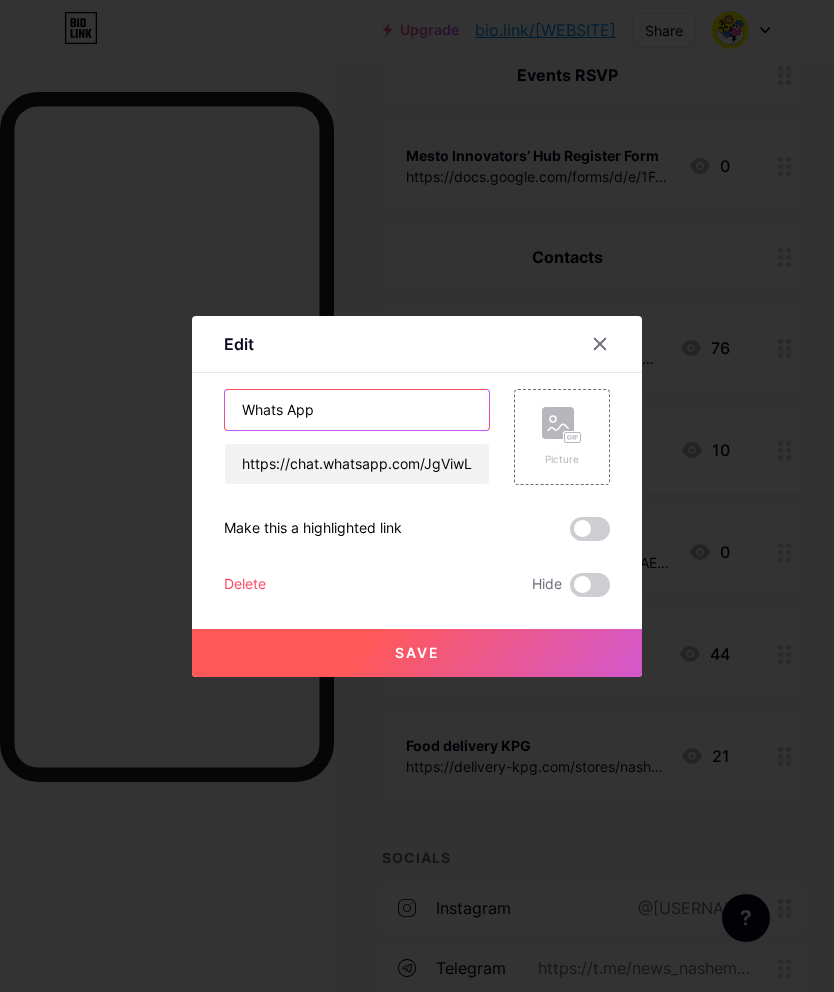 click on "Whats App" at bounding box center (357, 410) 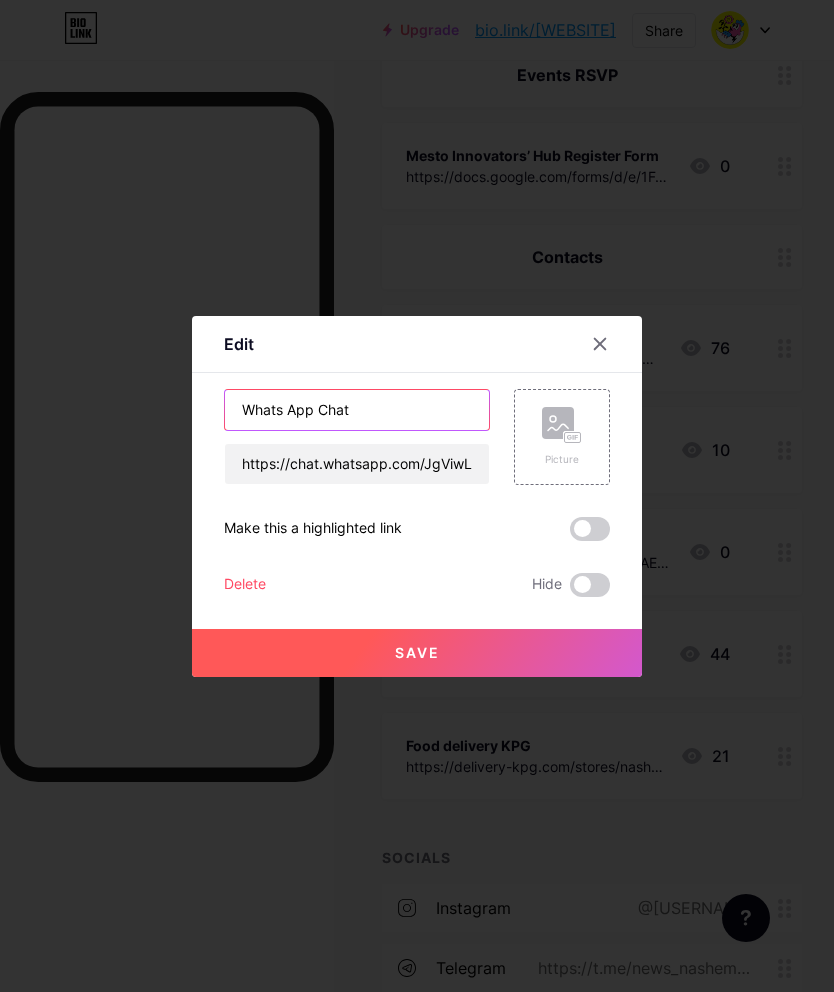 click on "Whats App Chat" at bounding box center [357, 410] 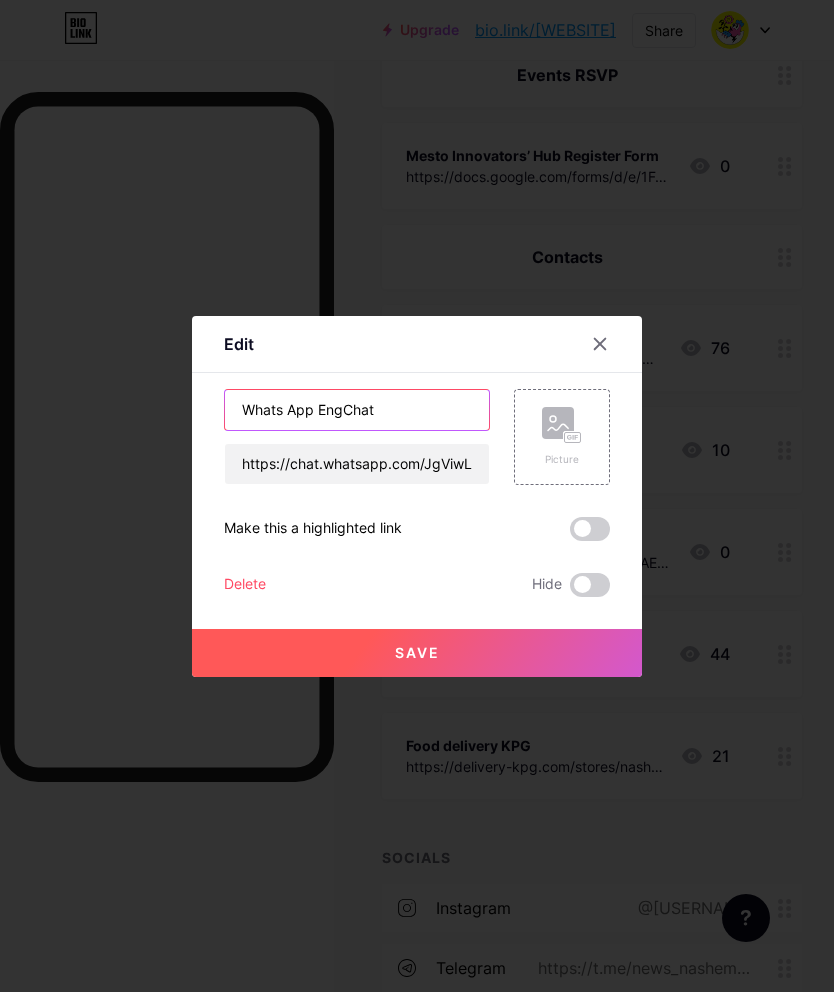 type on "Whats App Eng Chat" 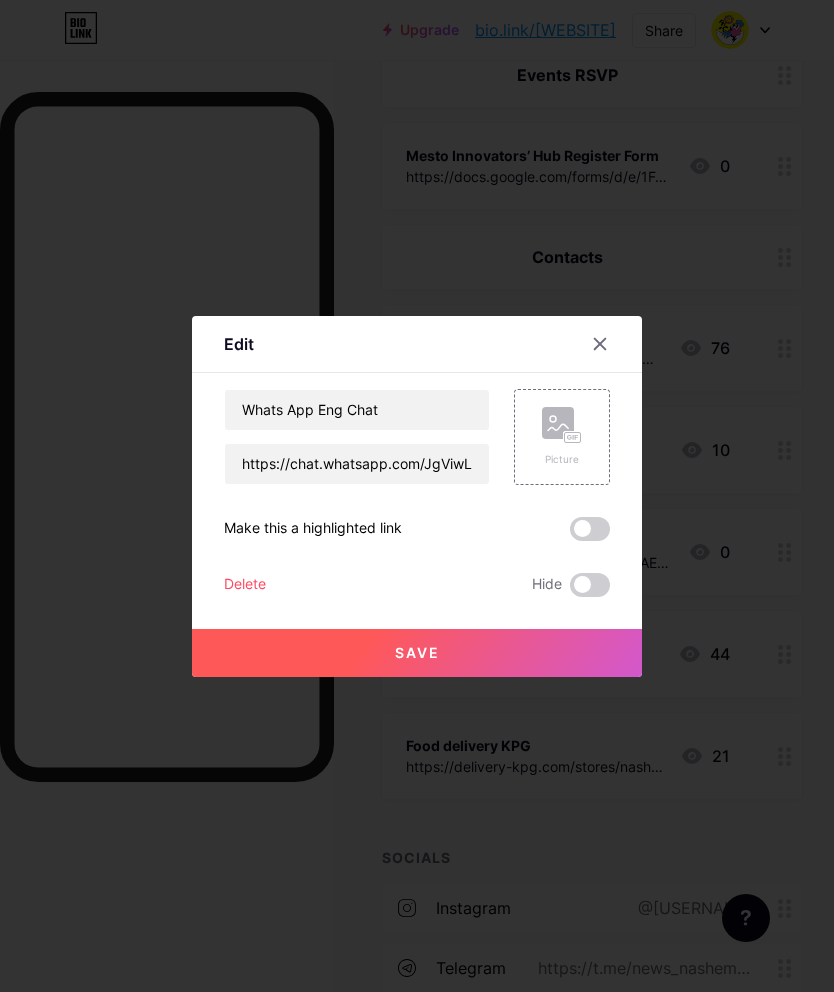 click at bounding box center [417, 496] 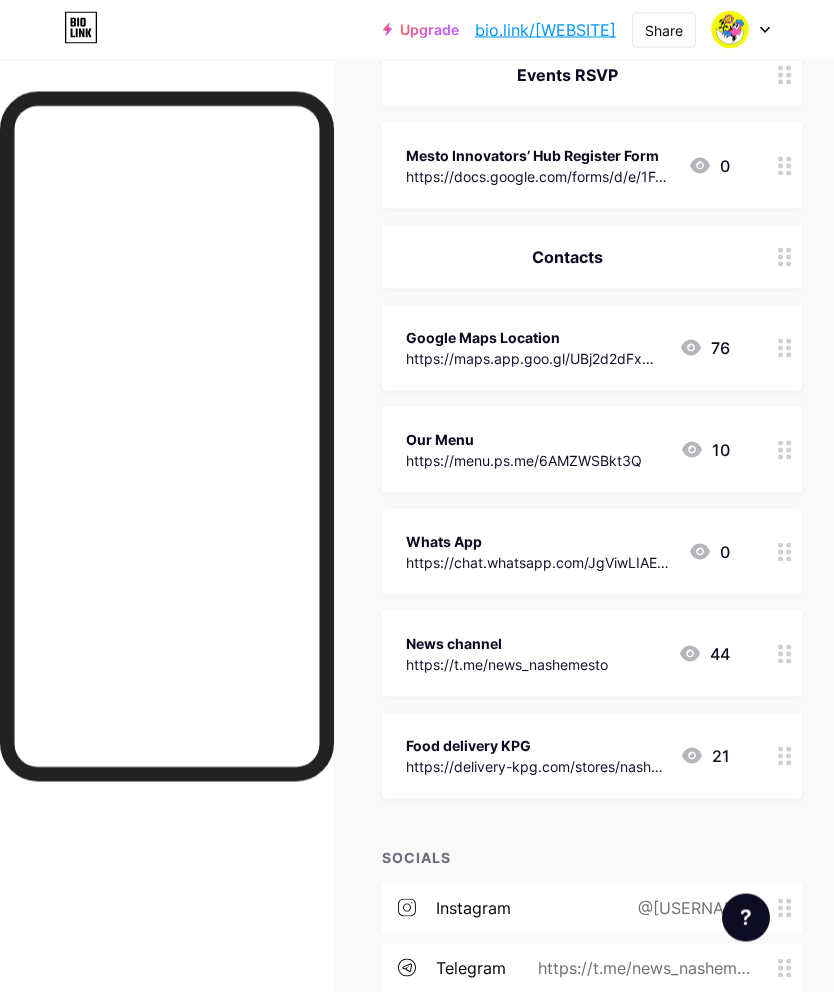 click on "Whats App" at bounding box center [539, 541] 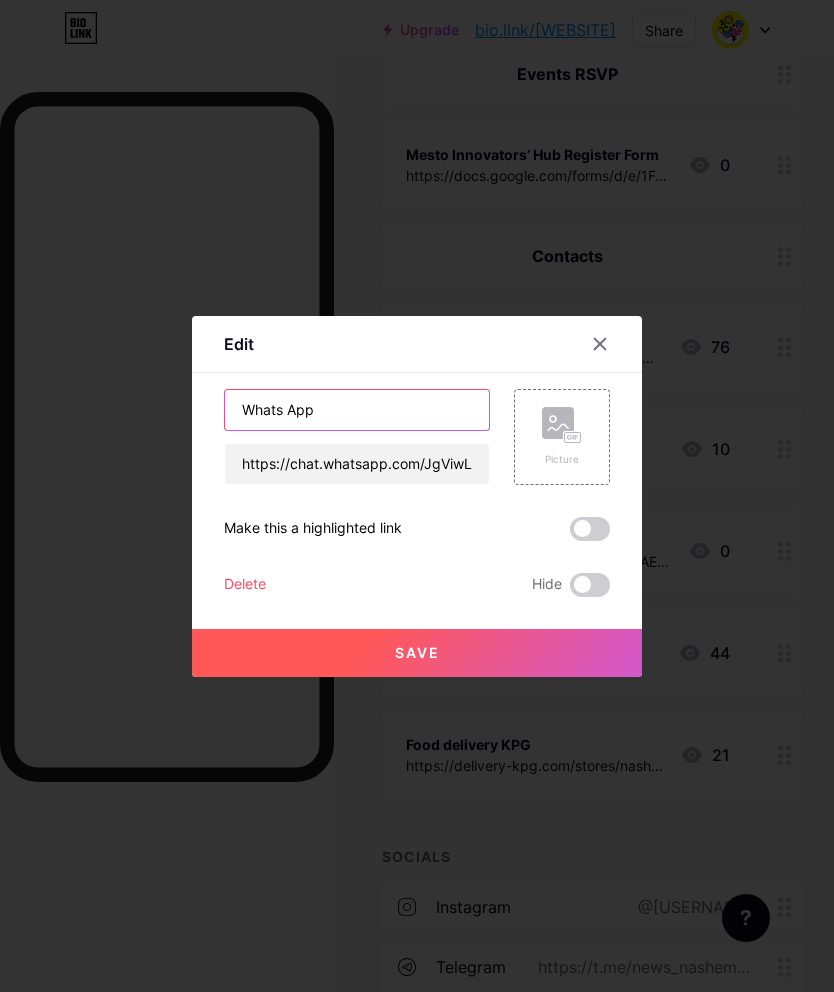 click on "Whats App" at bounding box center (357, 410) 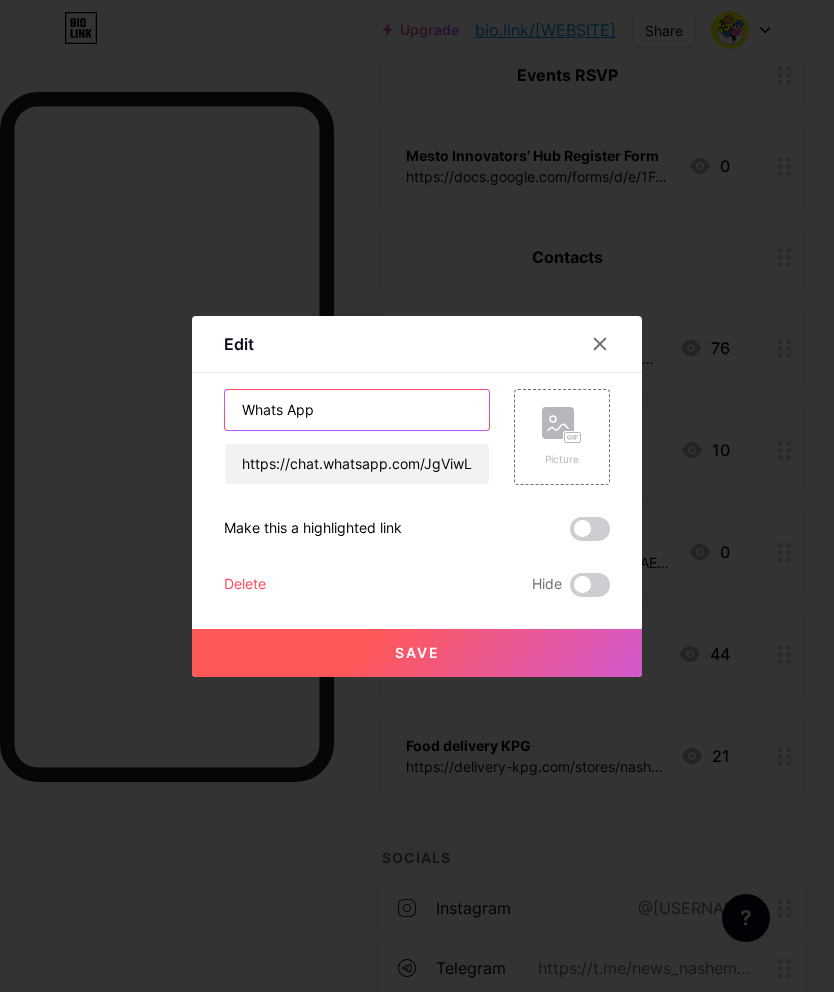 click on "Whats App" at bounding box center [357, 410] 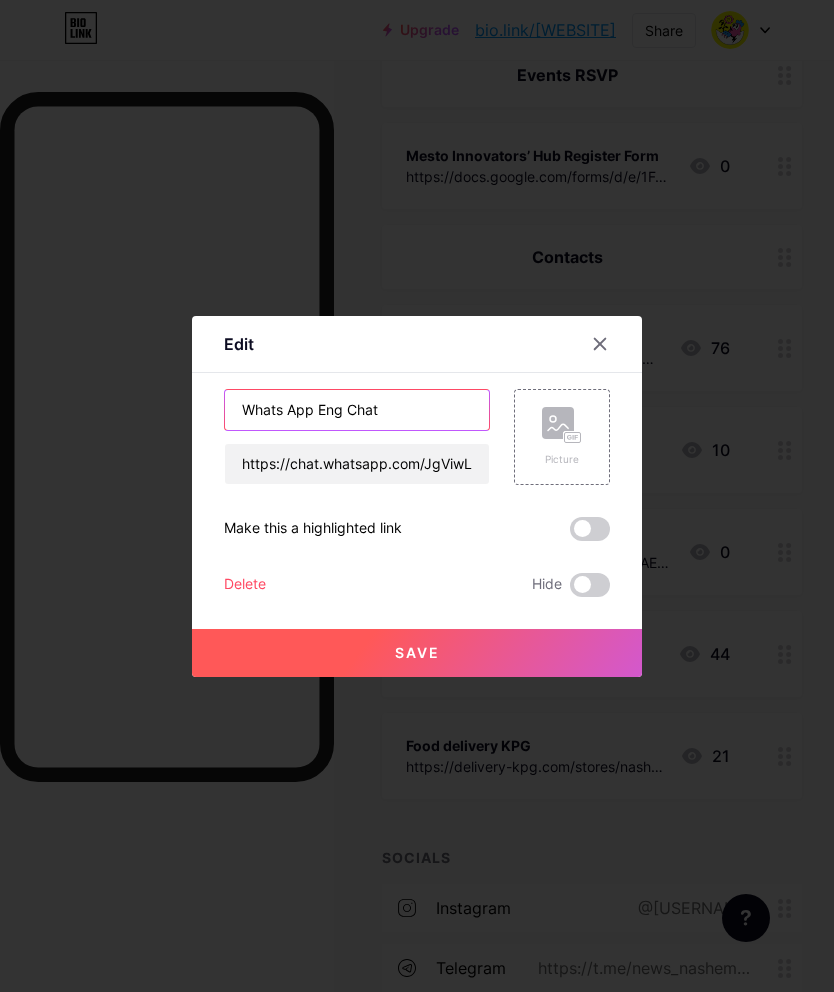type on "Whats App Eng Chat" 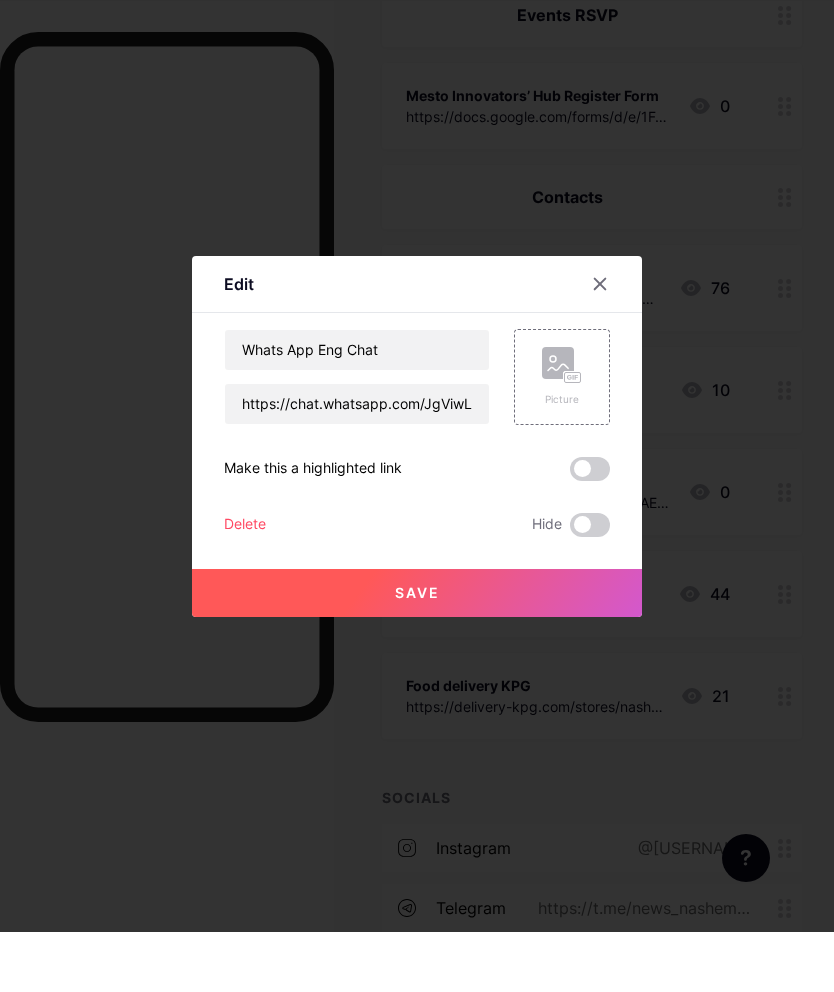 click on "Save" at bounding box center [417, 653] 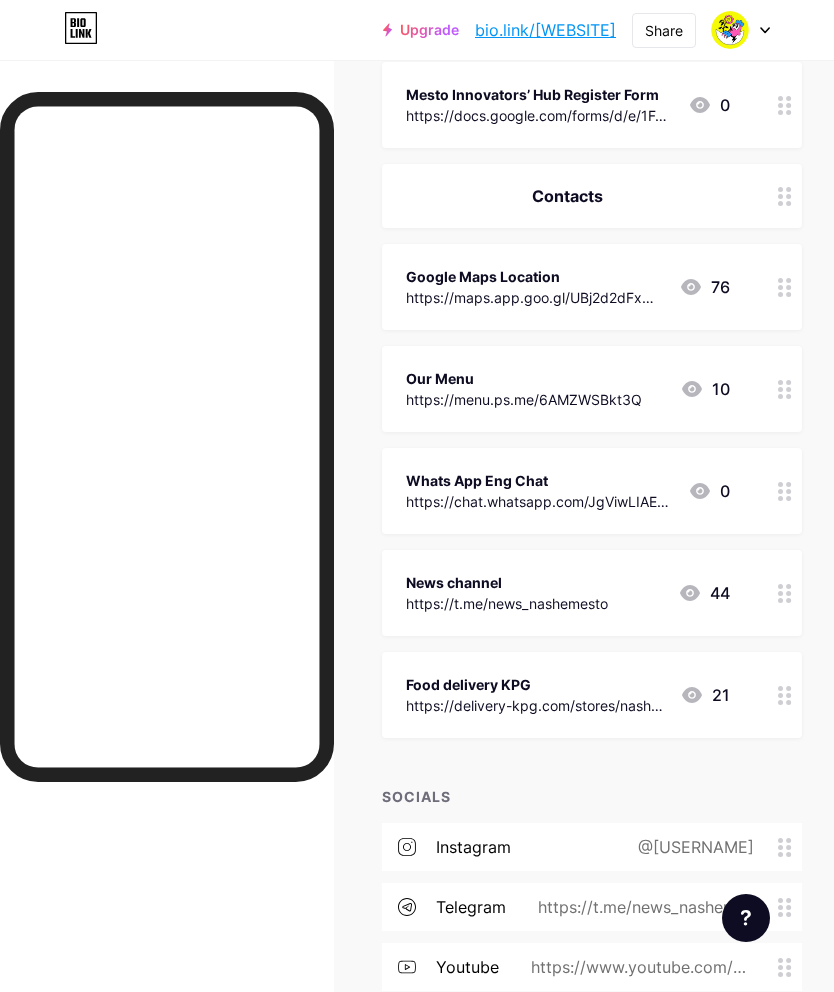 click at bounding box center [785, 593] 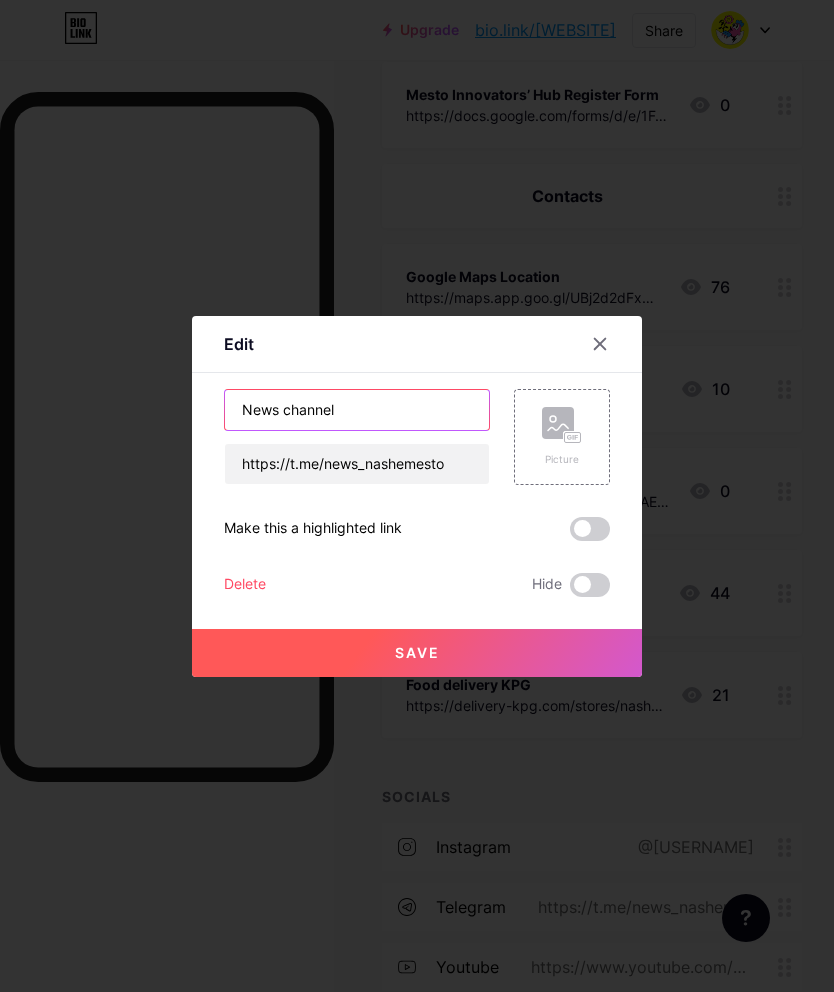 click on "News channel" at bounding box center [357, 410] 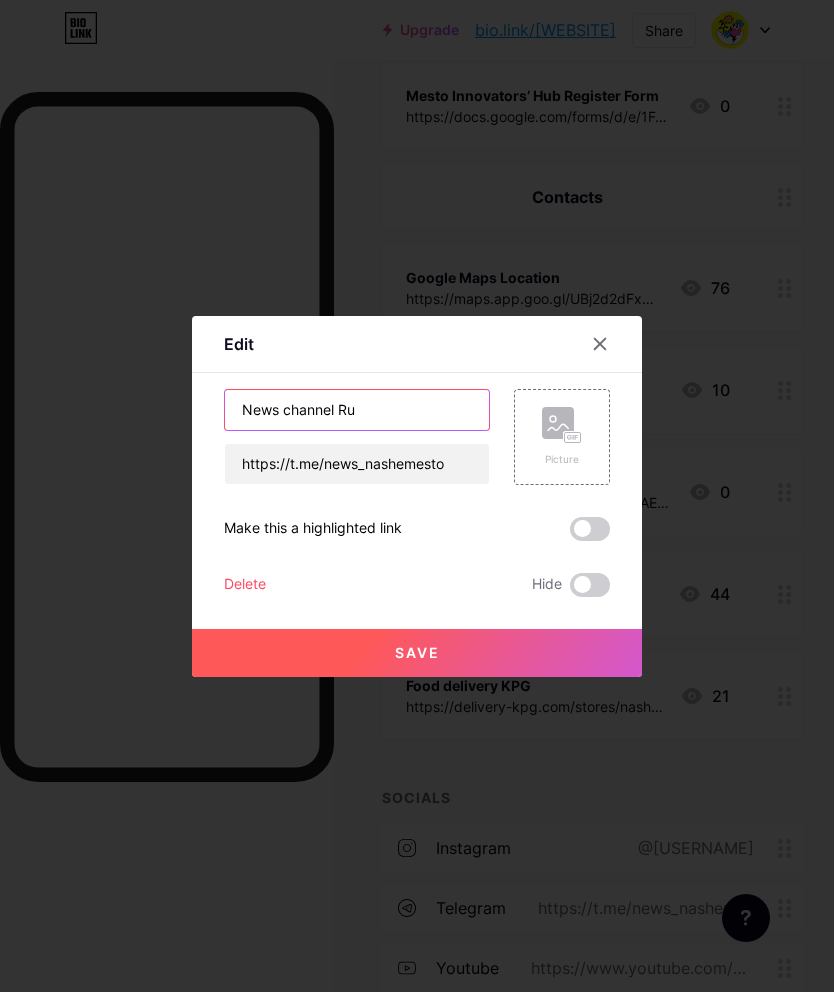 click on "News channel Ru" at bounding box center [357, 410] 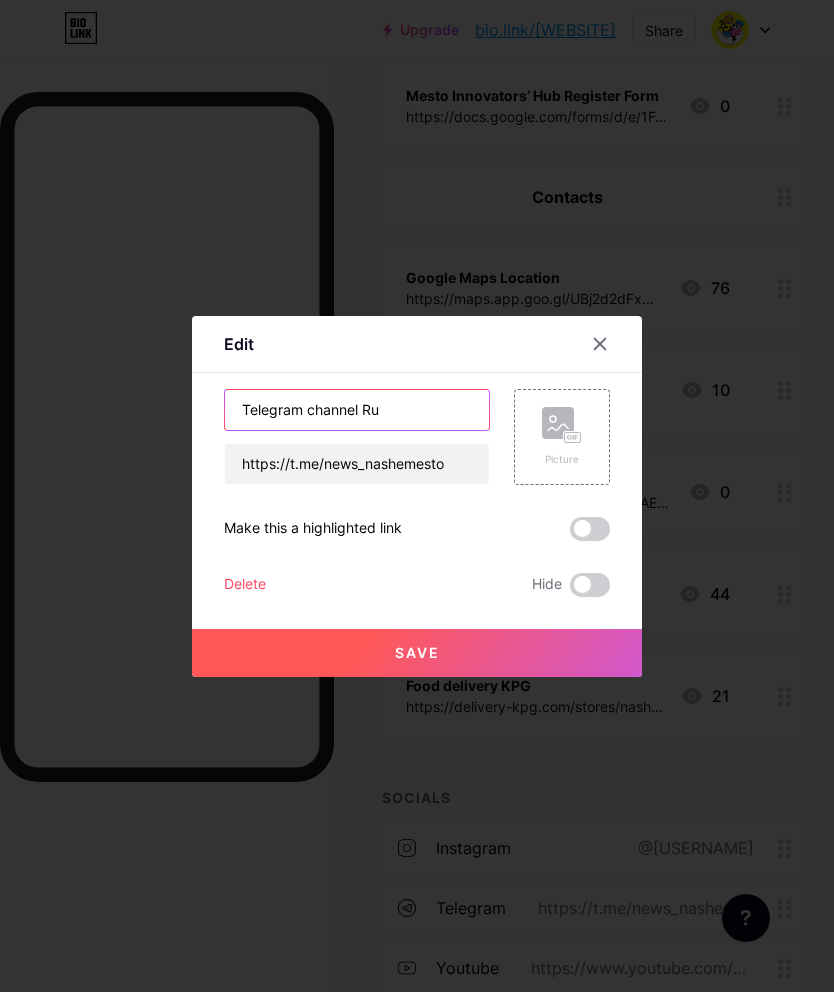 type on "Telegram channel Ru" 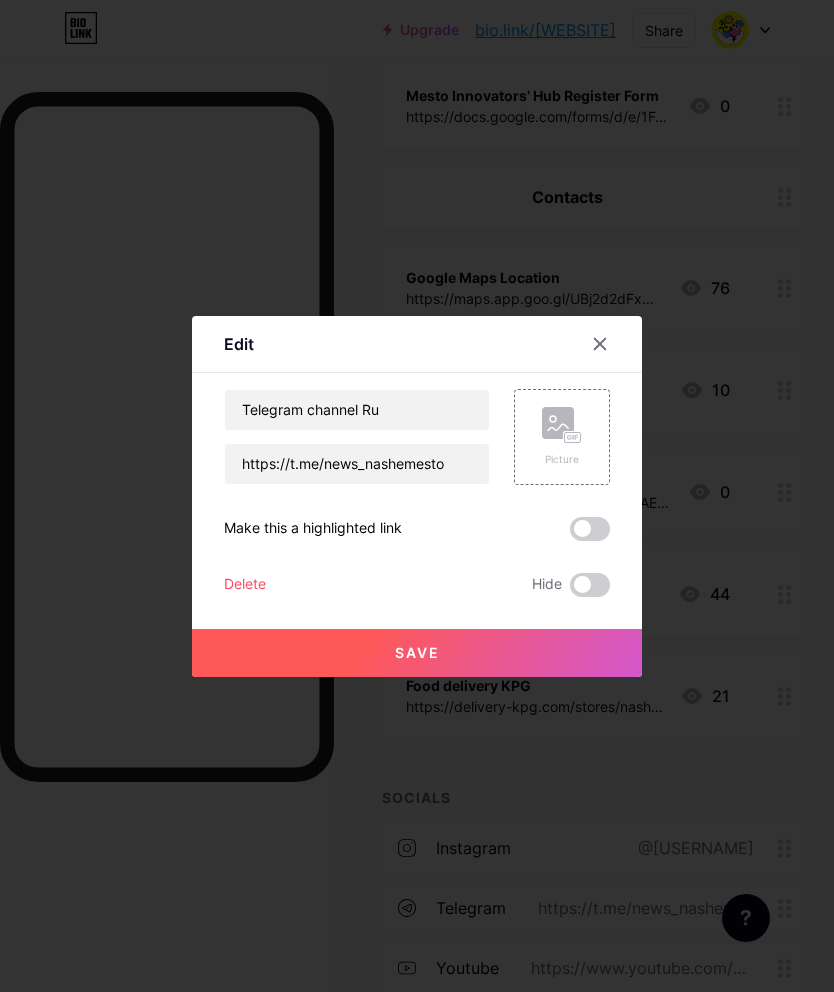 click on "Save" at bounding box center [417, 653] 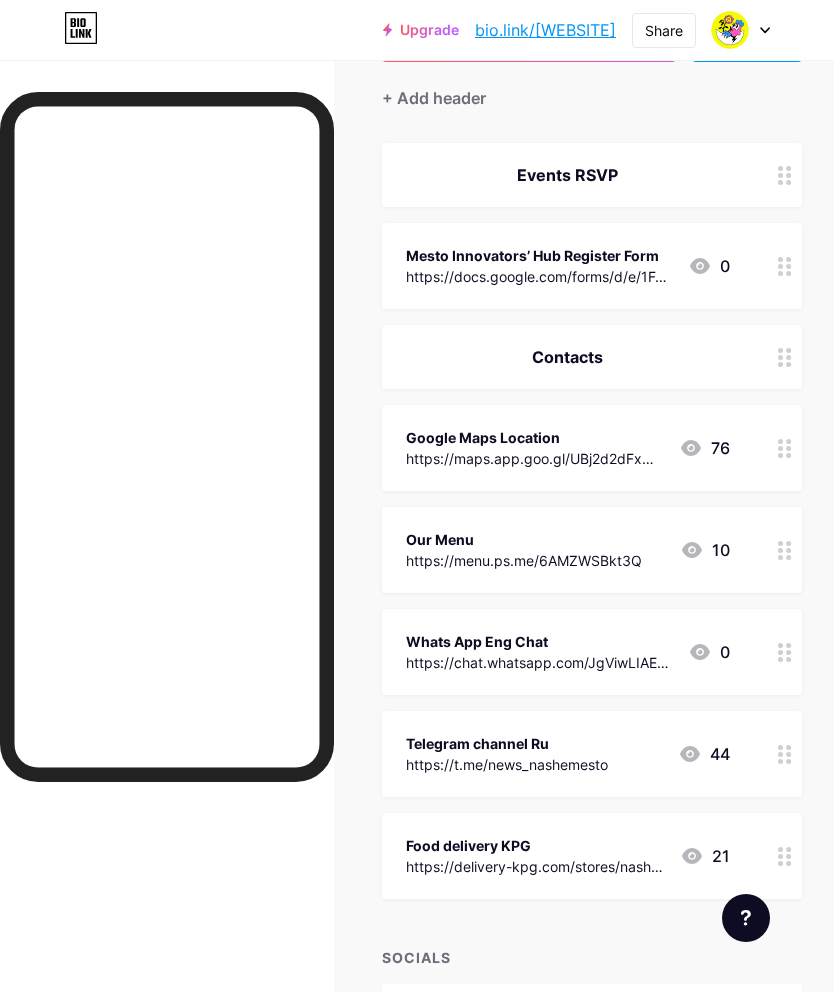 scroll, scrollTop: 142, scrollLeft: 0, axis: vertical 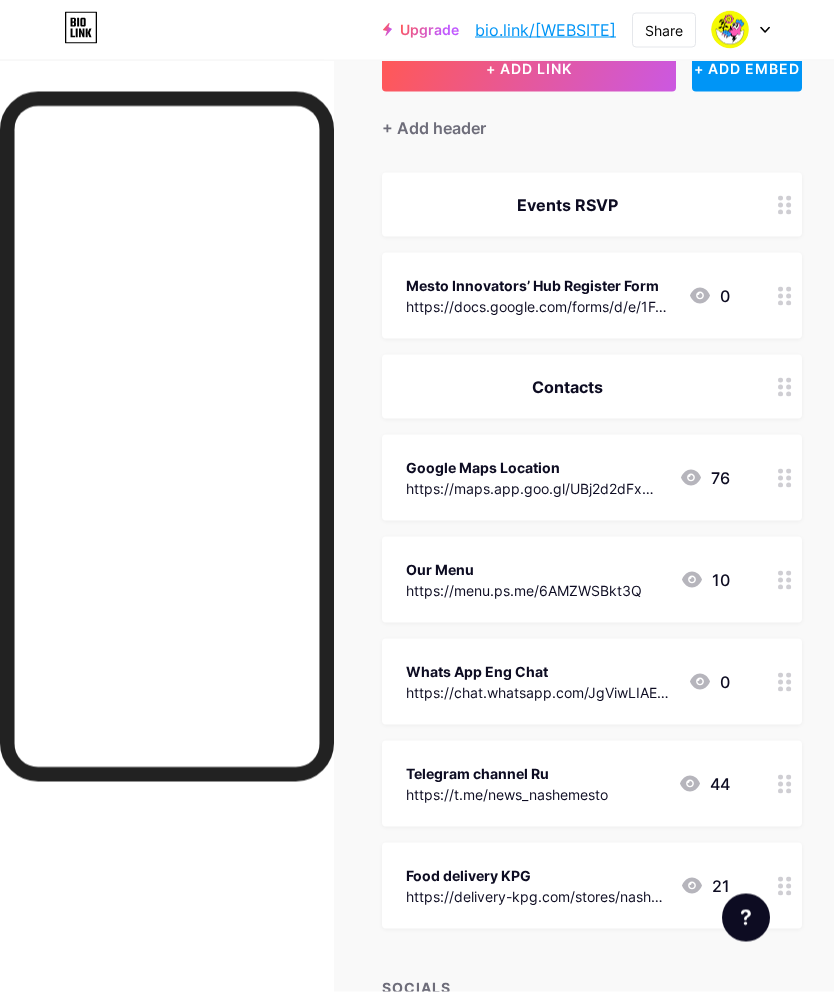 click on "+ Add header" at bounding box center [434, 128] 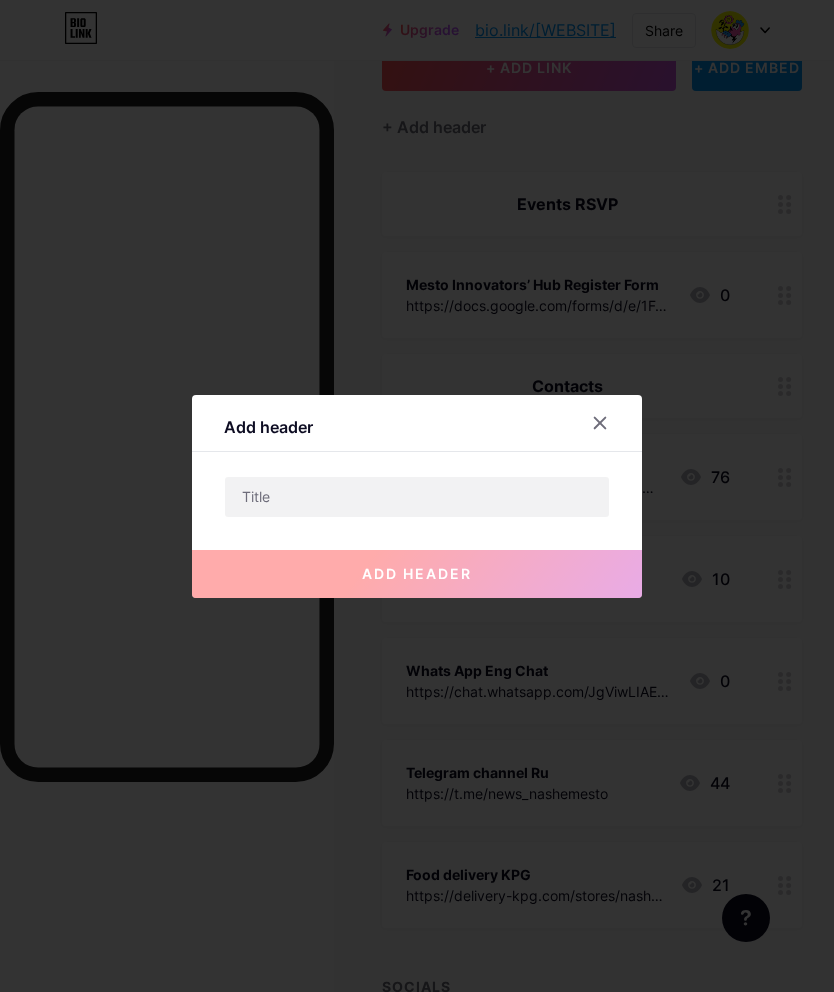 click 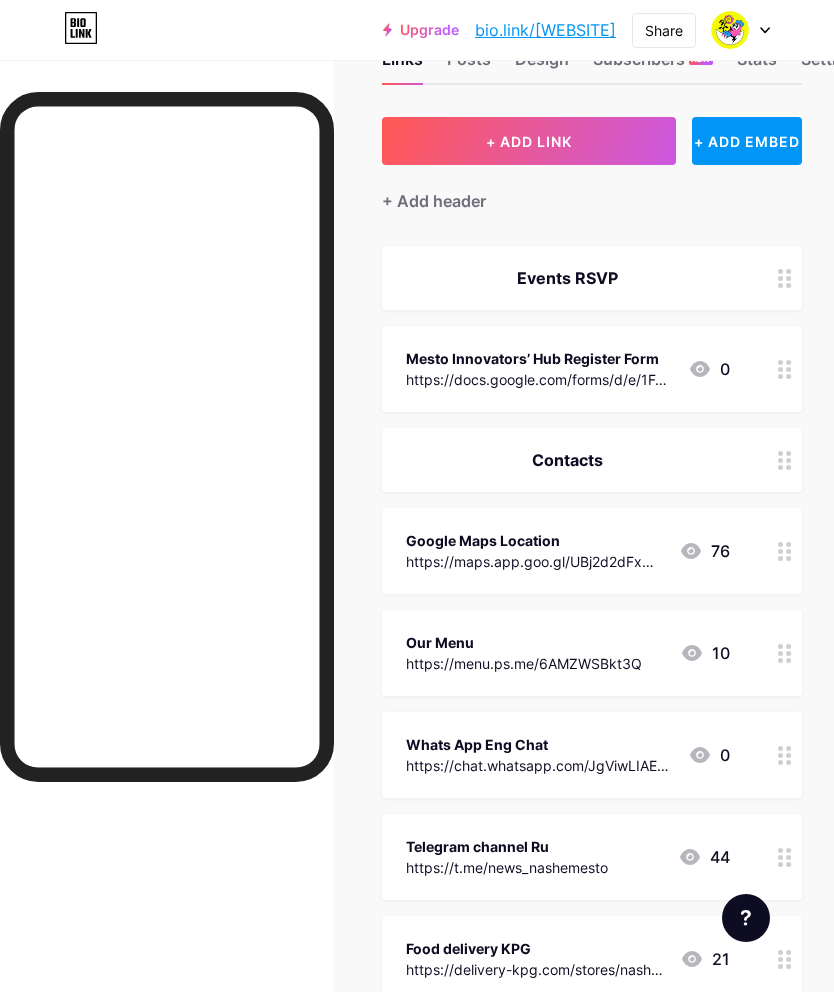 scroll, scrollTop: 0, scrollLeft: 0, axis: both 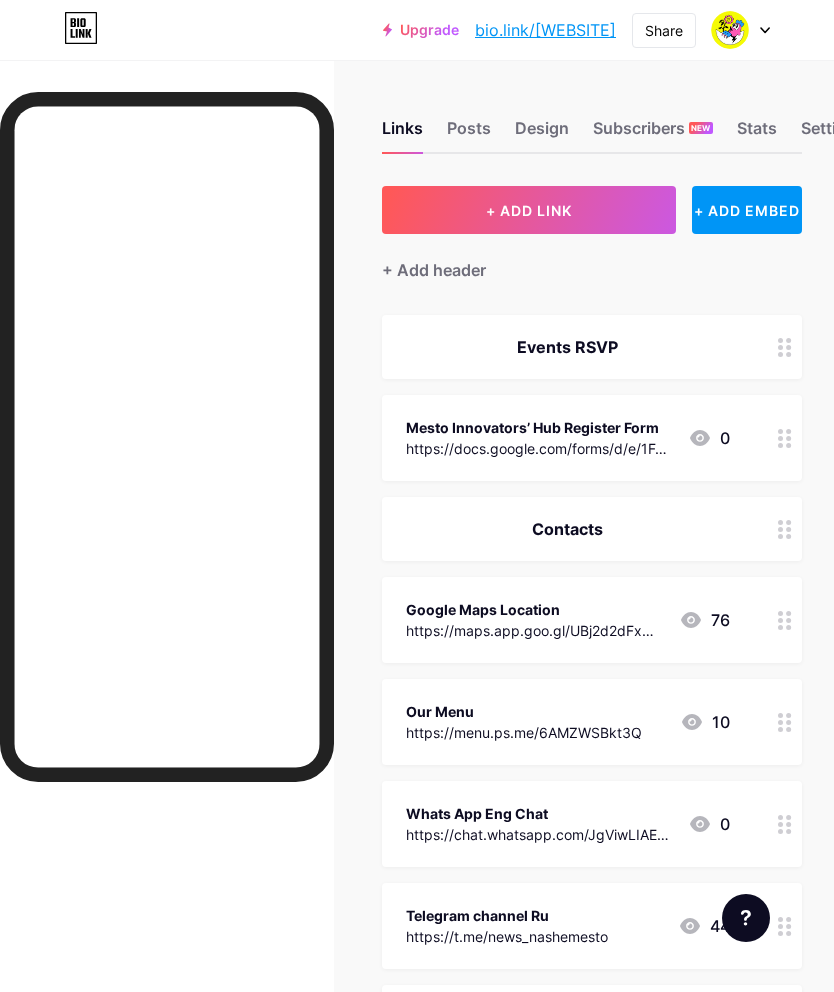 click on "+ ADD LINK" at bounding box center [529, 210] 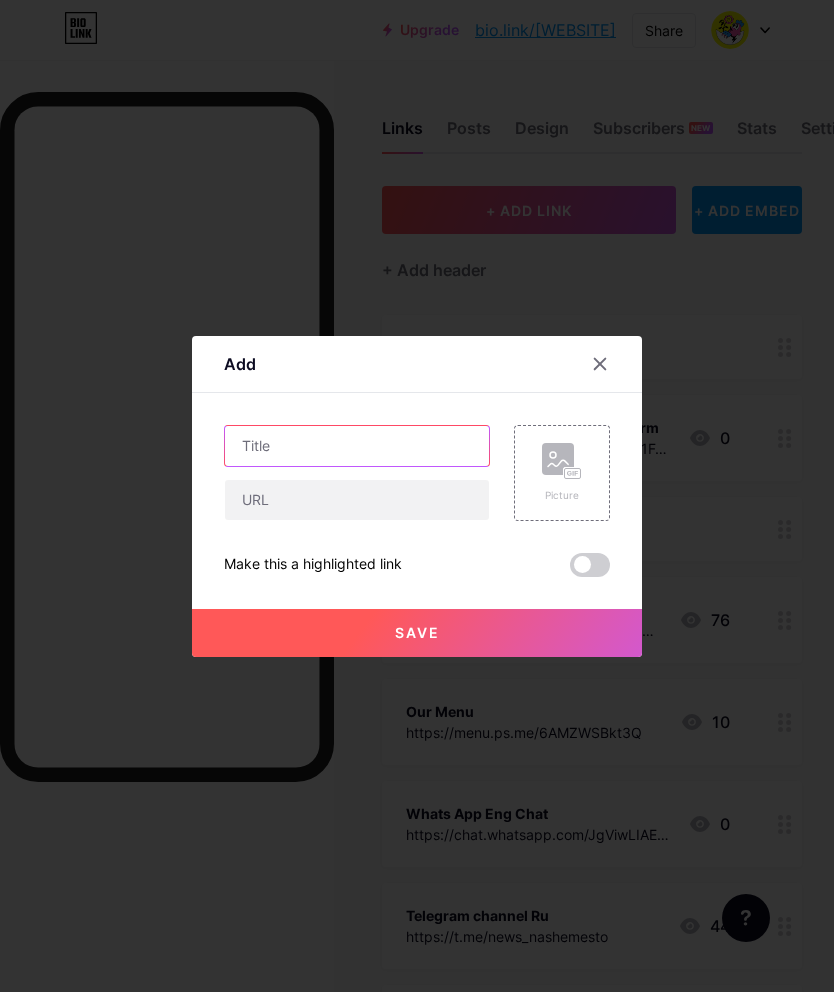click at bounding box center [357, 446] 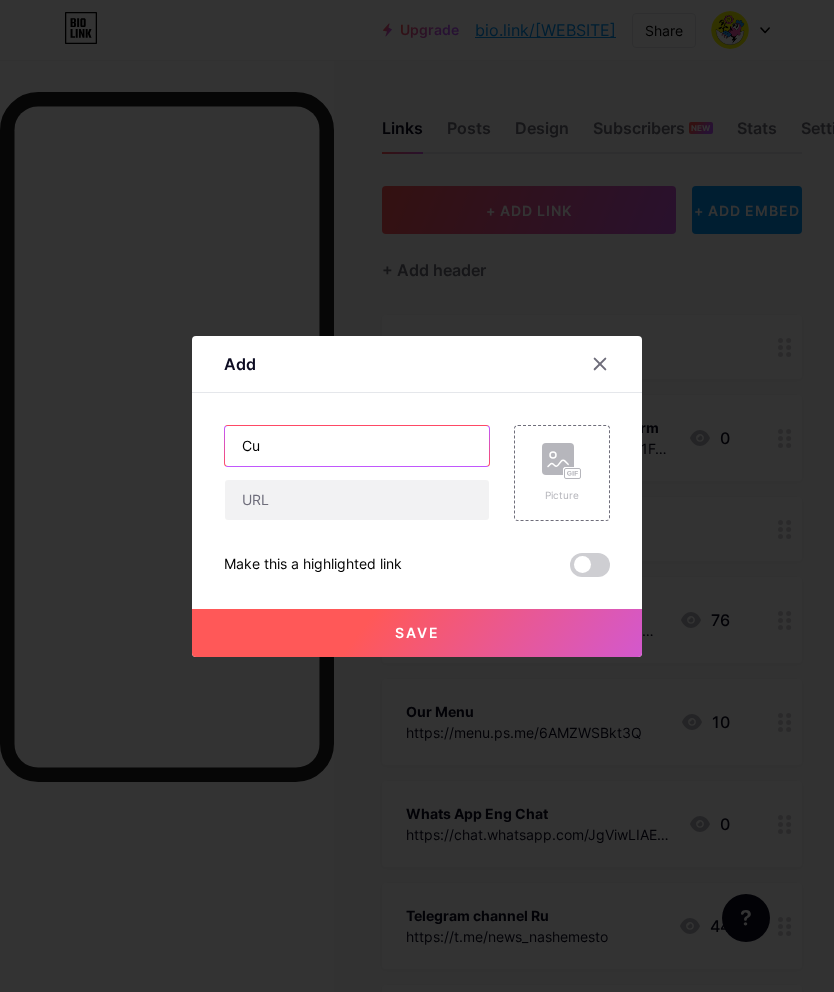 type on "C" 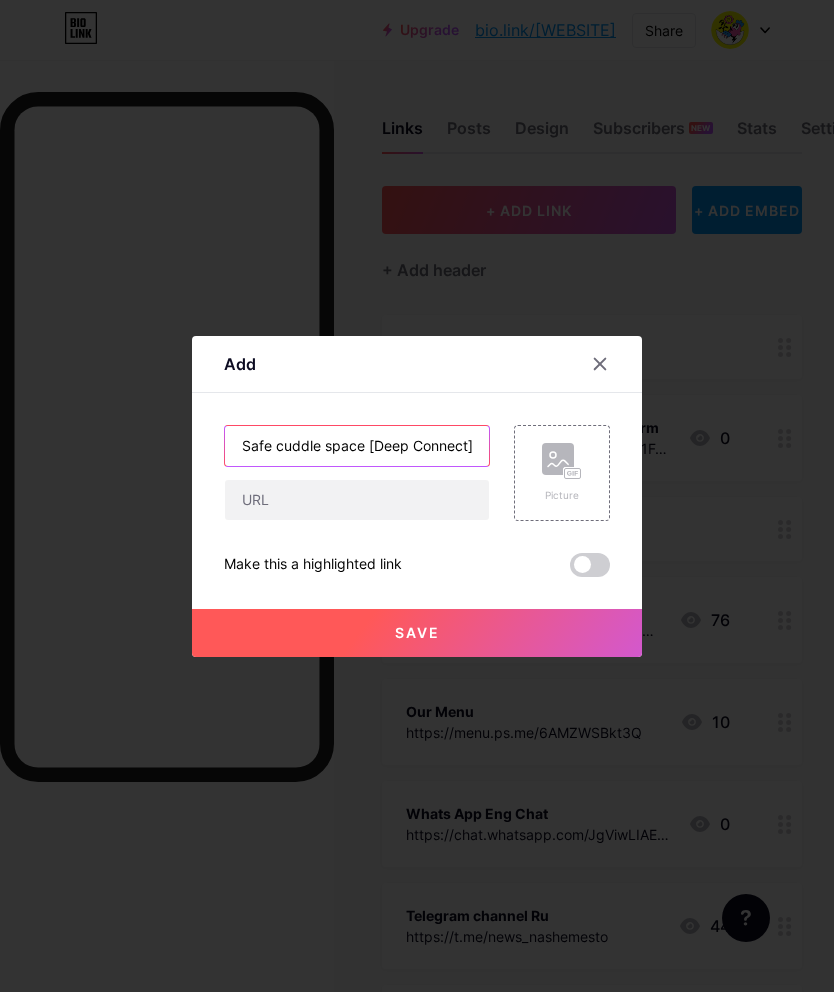 type on "Safe cuddle space [Deep Connect]" 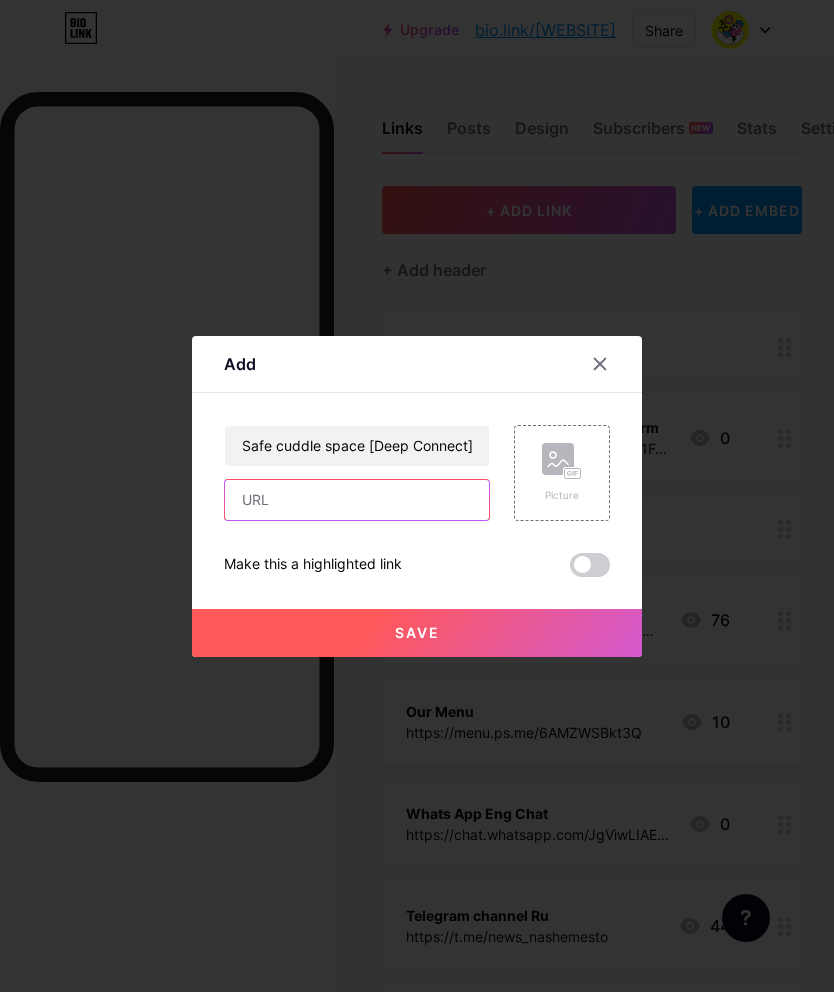 click at bounding box center (357, 500) 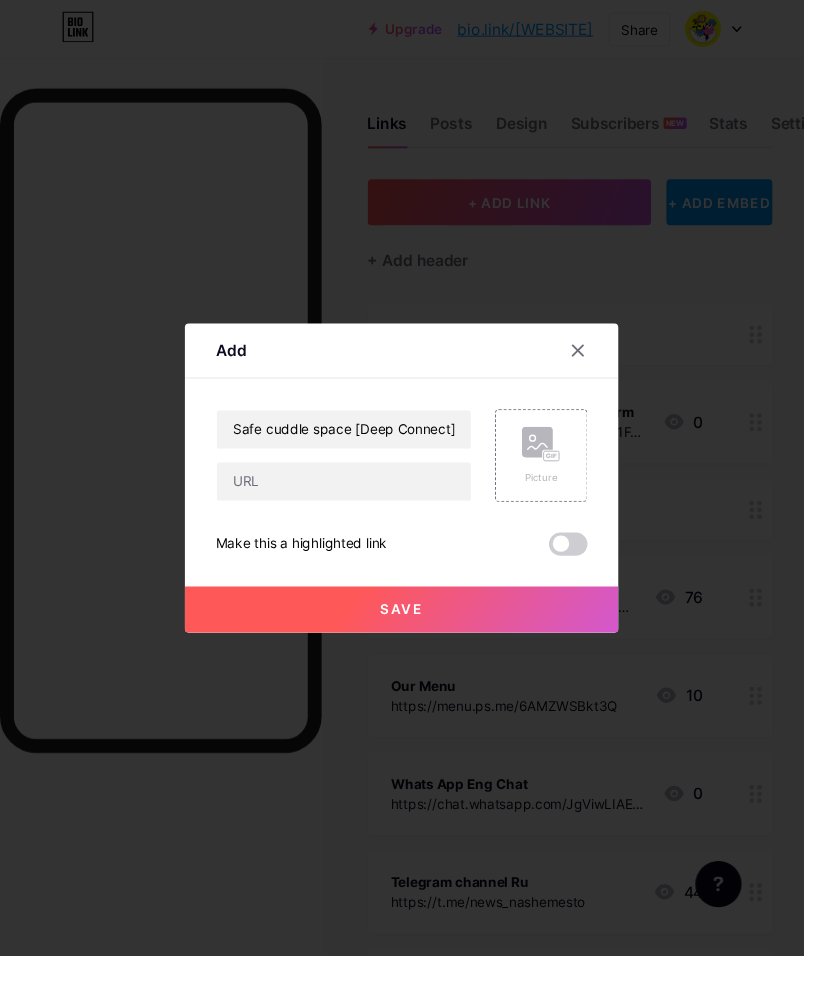 click on "Safe cuddle space [Deep Connect] Picture Make this a highlighted link Save" at bounding box center [417, 501] 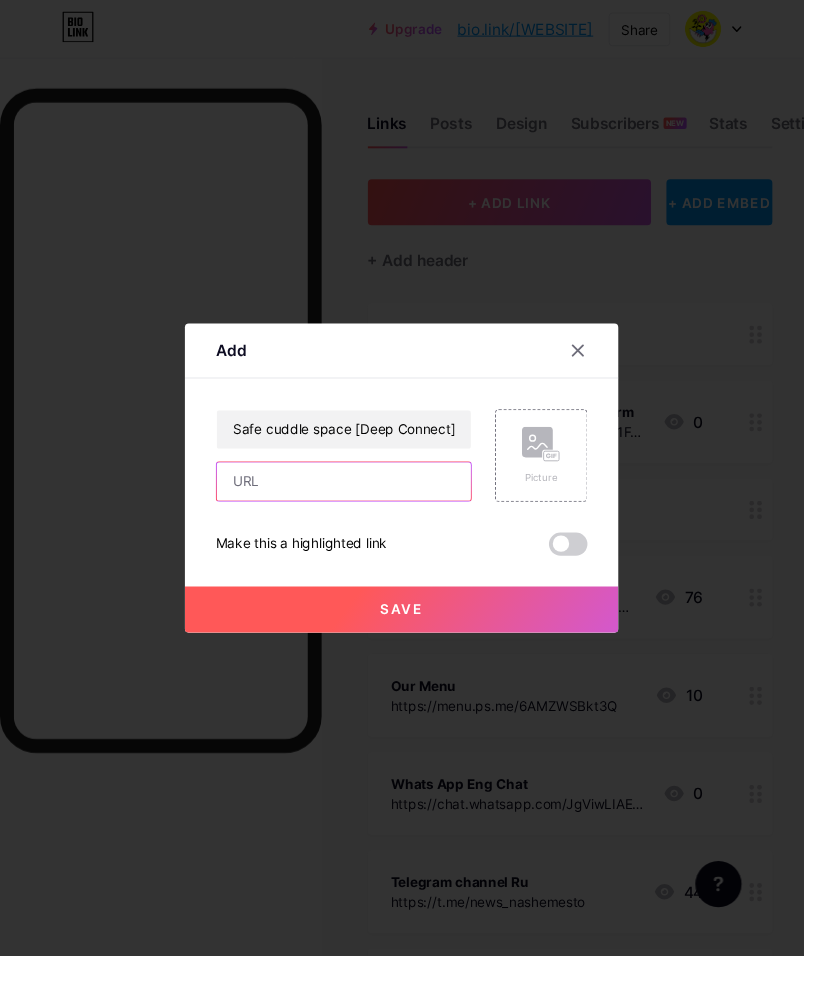 click at bounding box center (357, 500) 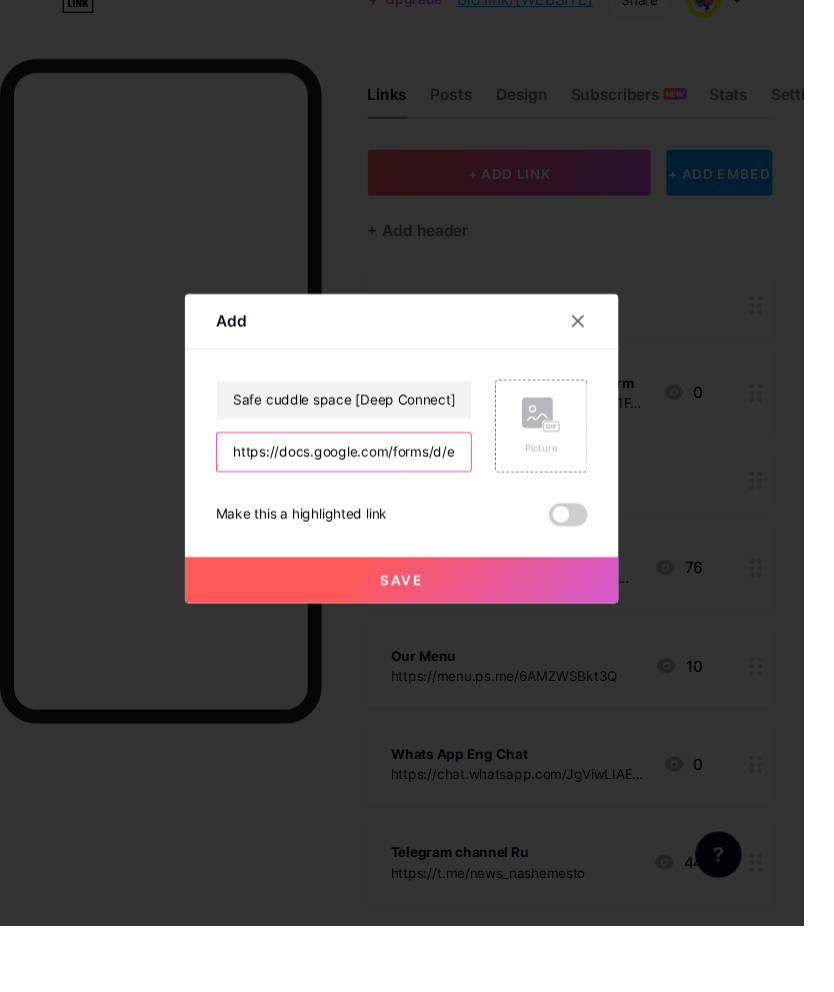 type on "https://docs.google.com/forms/d/e/1FAIpQLScrJDQhF2nBZbsPZpXDWUrVaOtK0tw3Ev8CoUlzCeA39hLY9g/viewform" 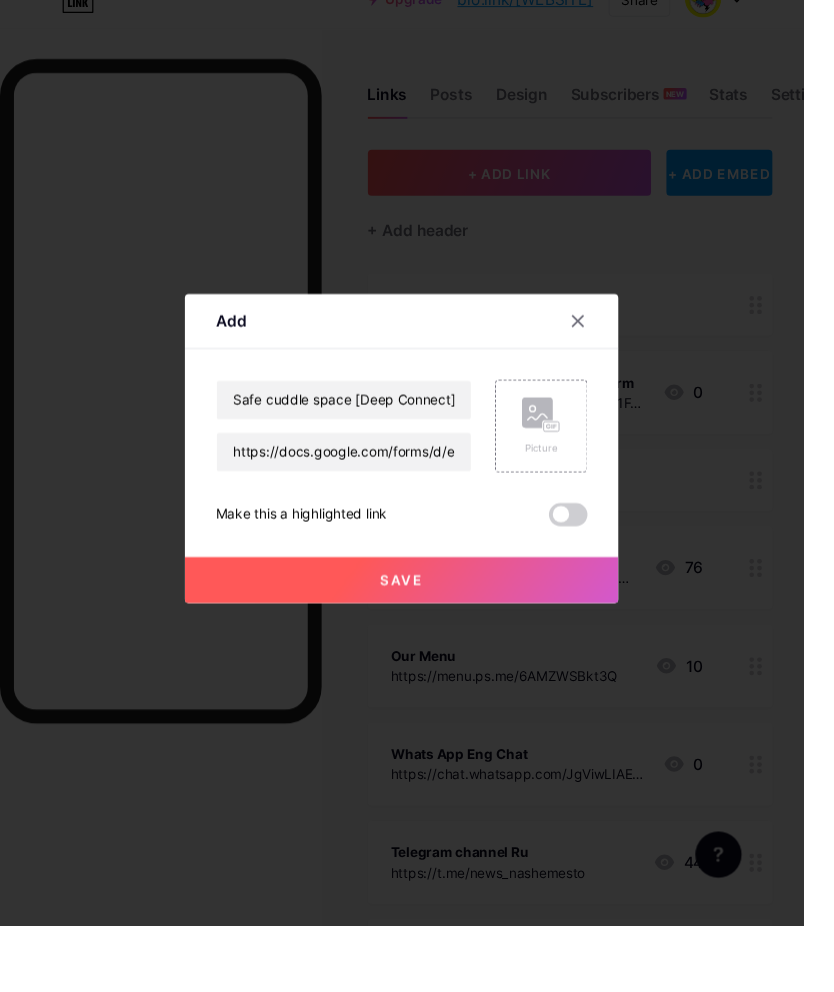 click on "Save" at bounding box center [417, 633] 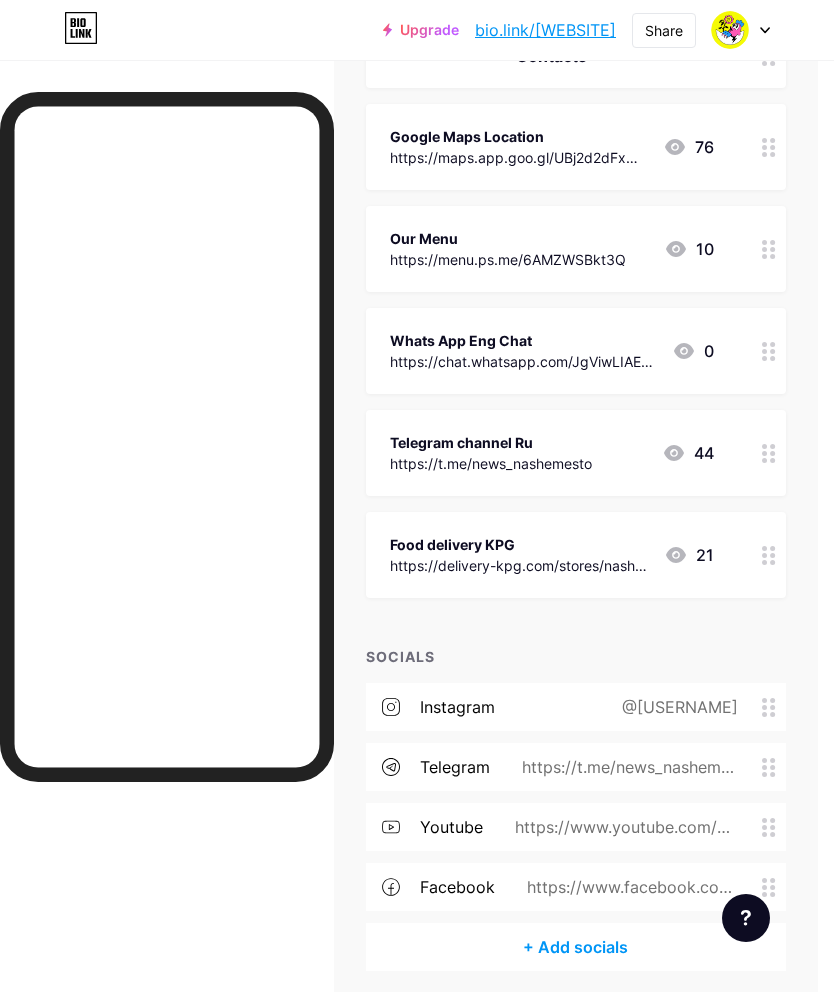 scroll, scrollTop: 557, scrollLeft: 16, axis: both 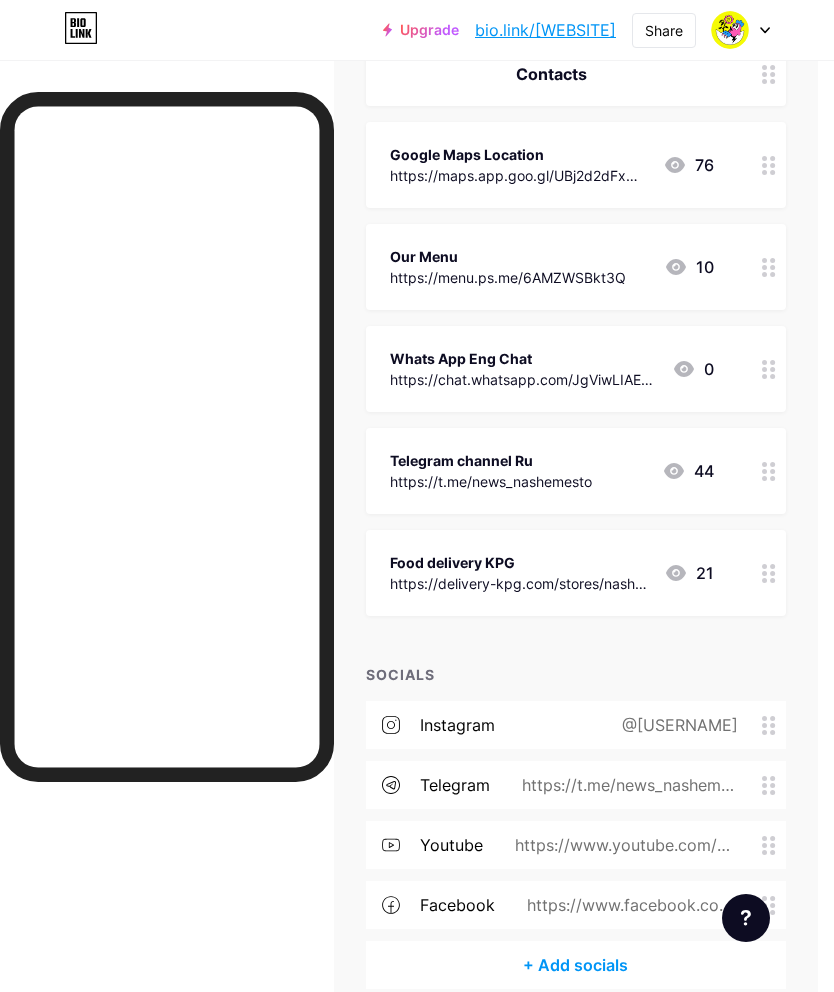 click on "Links Posts Design Subscribers NEW Stats Settings + ADD LINK + ADD EMBED + Add header Events RSVP Safe cuddle space [Deep Connect] https://docs.google.com/forms/d/e/1FAIpQLScrJDQhF2nBZbsPZpXDWUrVaOtK0tw3Ev8CoUlzCeA39hLY9g/viewform 0 Mesto Innovators’ Hub Register Form https://docs.google.com/forms/d/e/1FAIpQLScv2NYNiKFIZNGRdK_dJ79v8JsUjtOUBkRQ1AGtPFf7pTIpGg/viewform 0 Contacts Google Maps Location https://maps.app.goo.gl/UBj2d2dFxGjnKPwD8 76 Our Menu https://menu.ps.me/6AMZWSBkt3Q 10 Whats App Eng Chat" at bounding box center [401, 296] 